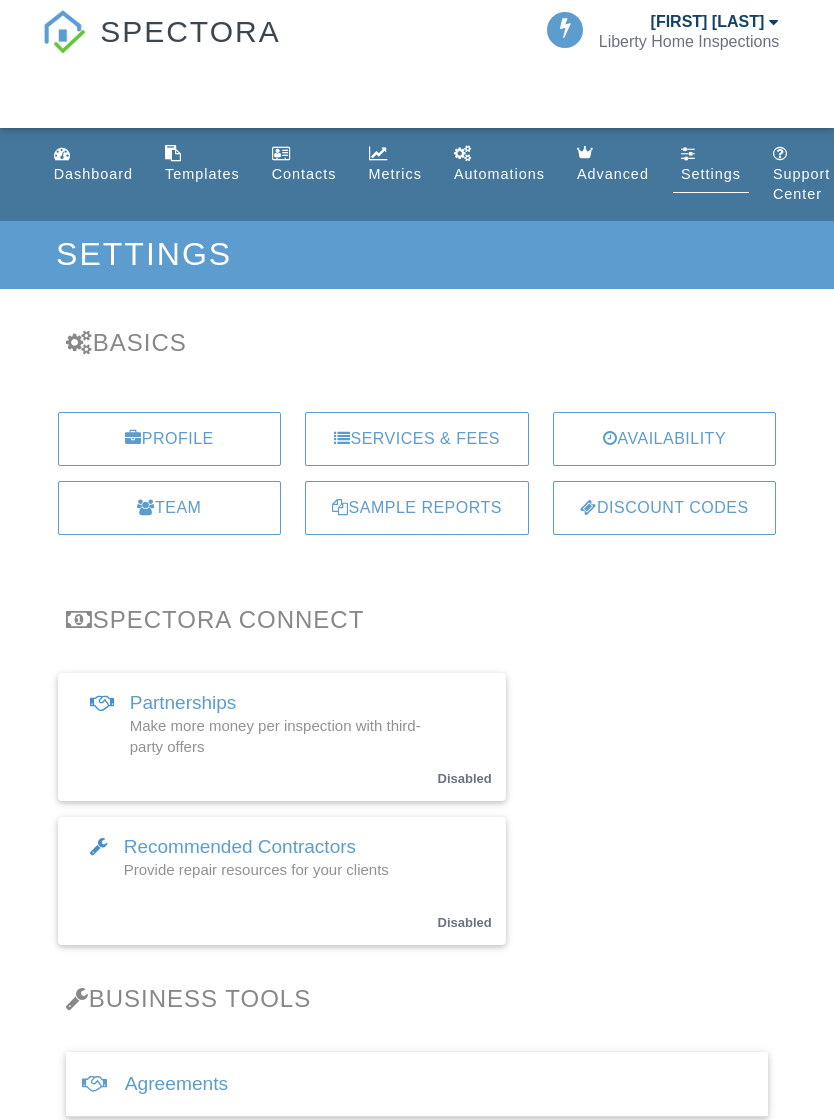 scroll, scrollTop: 0, scrollLeft: 0, axis: both 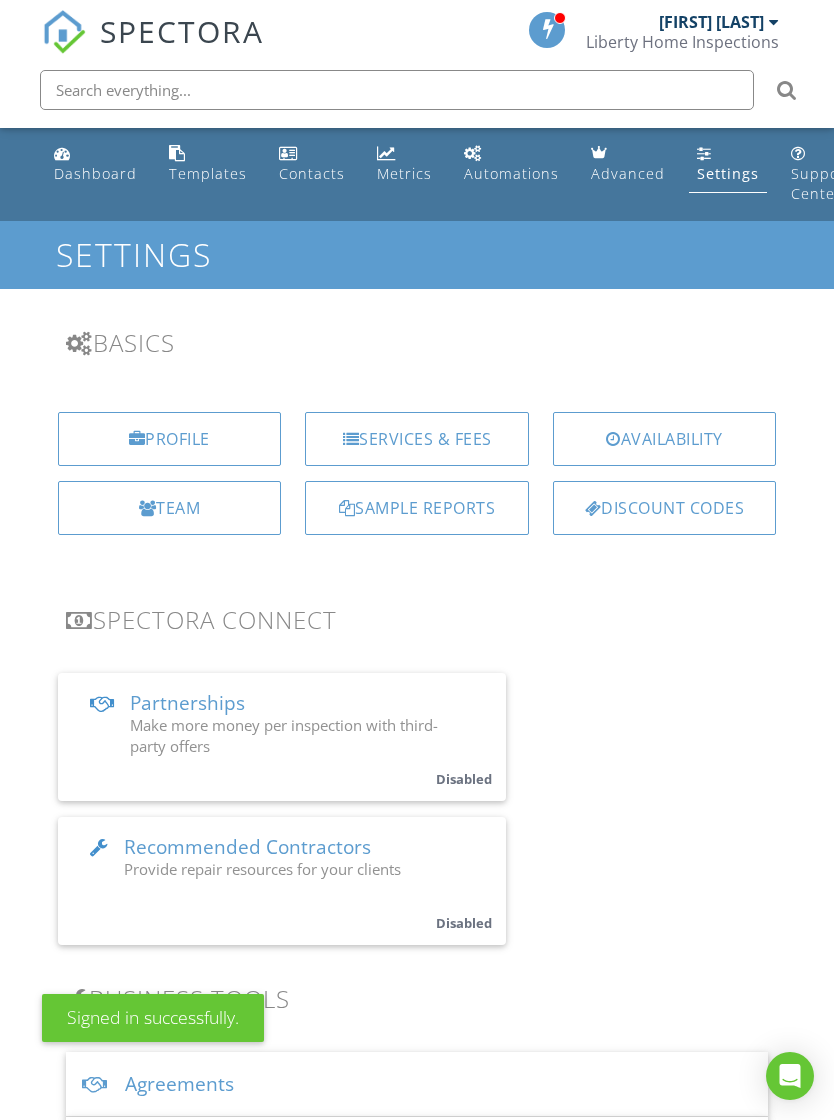 click on "Dashboard" at bounding box center [95, 173] 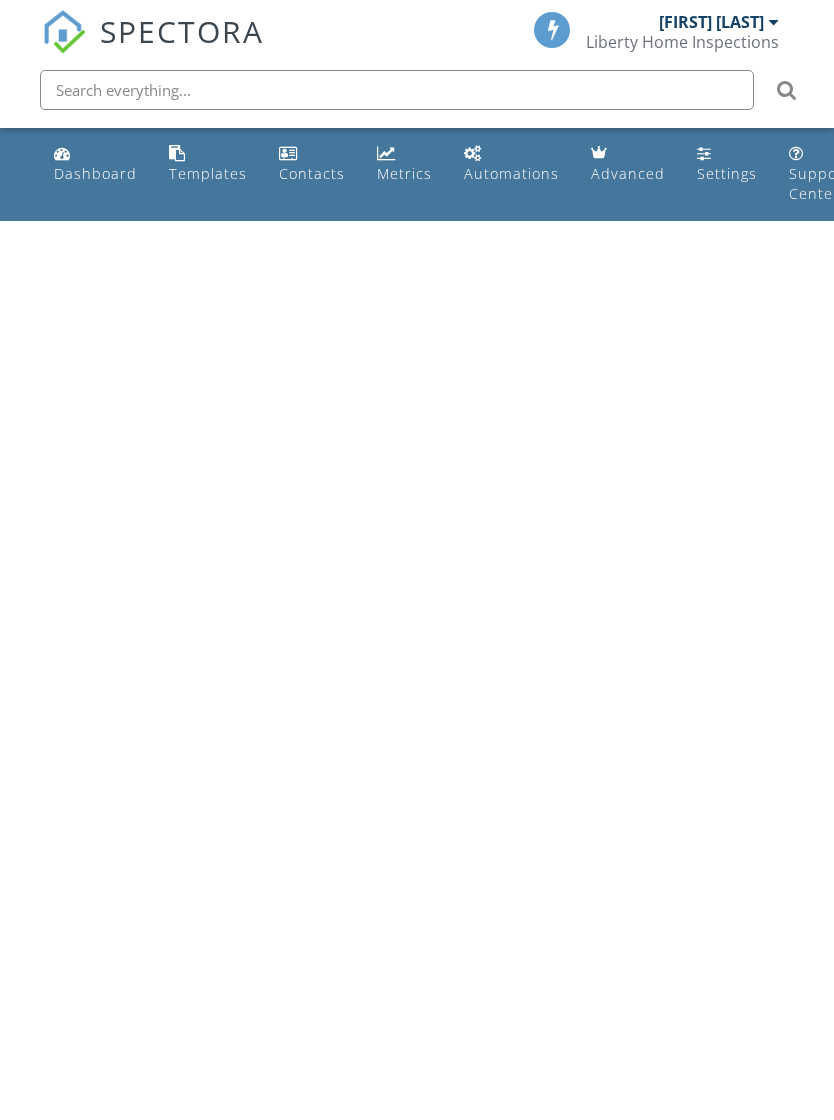 scroll, scrollTop: 0, scrollLeft: 0, axis: both 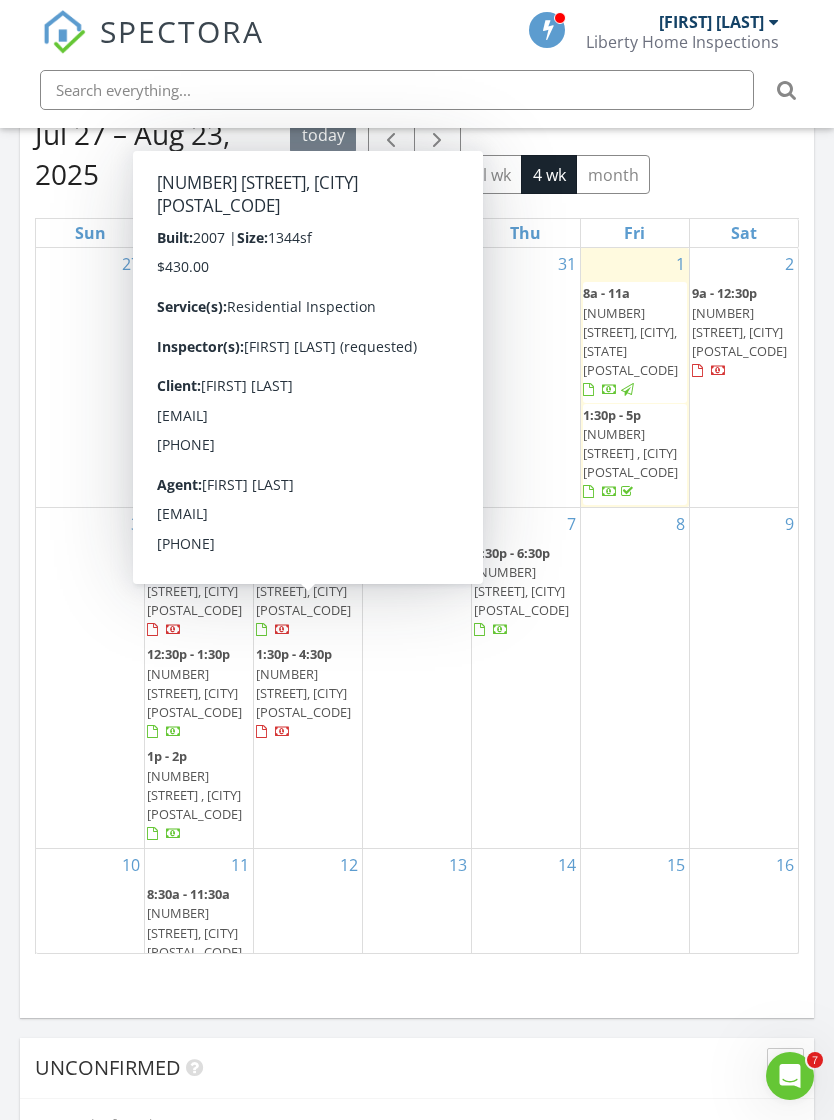 click on "7
5:30p - 6:30p
1309 Edith Ave, Benton City 99320" at bounding box center [526, 678] 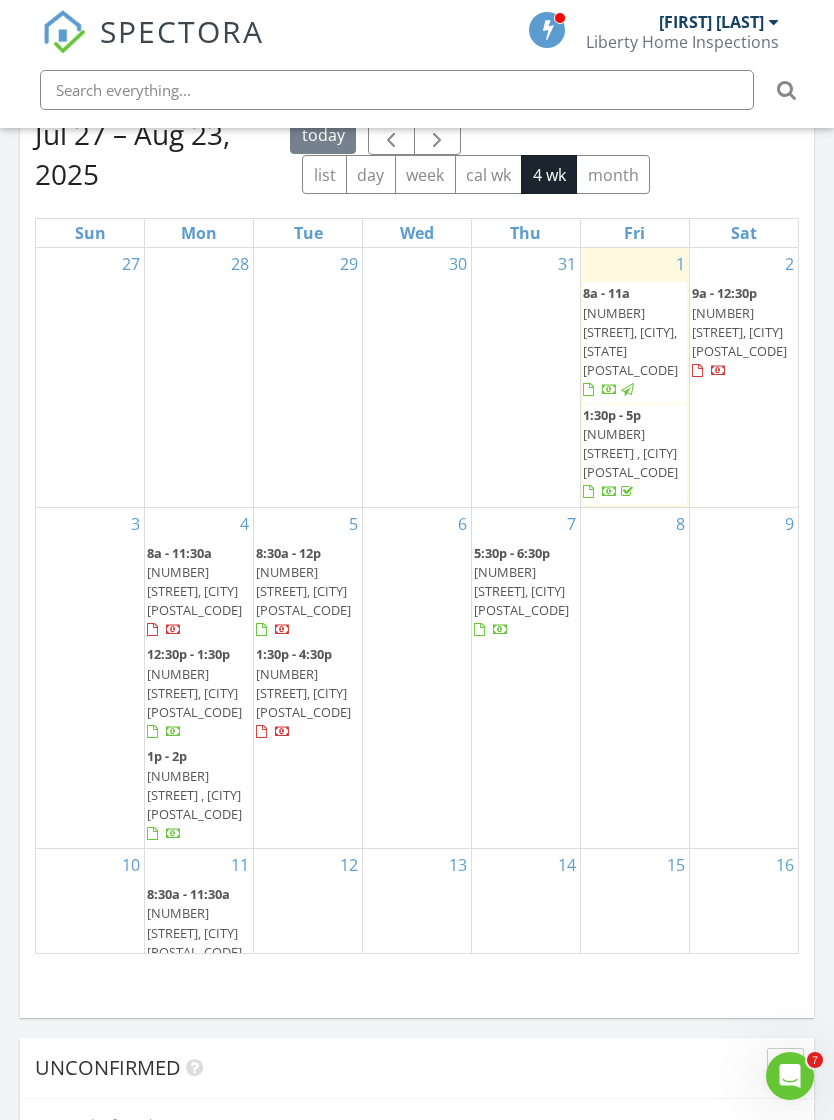 click on "4" at bounding box center [199, 524] 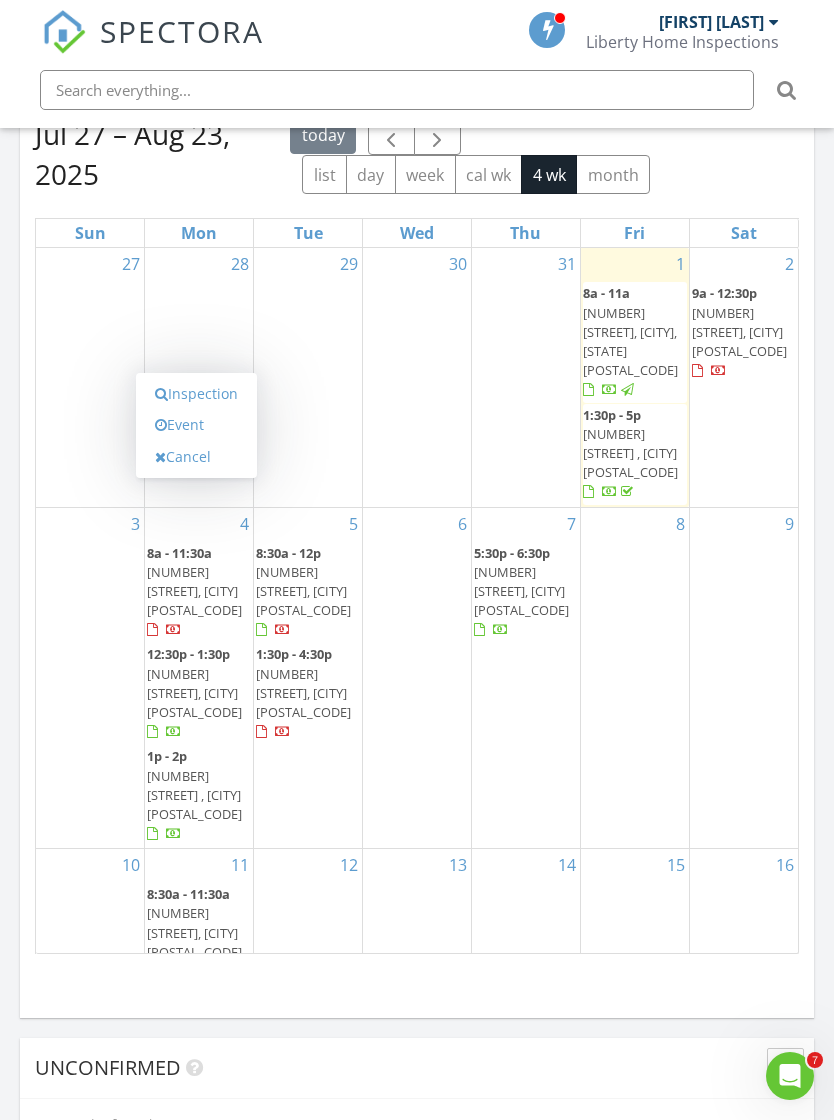 click on "Inspection" at bounding box center (196, 394) 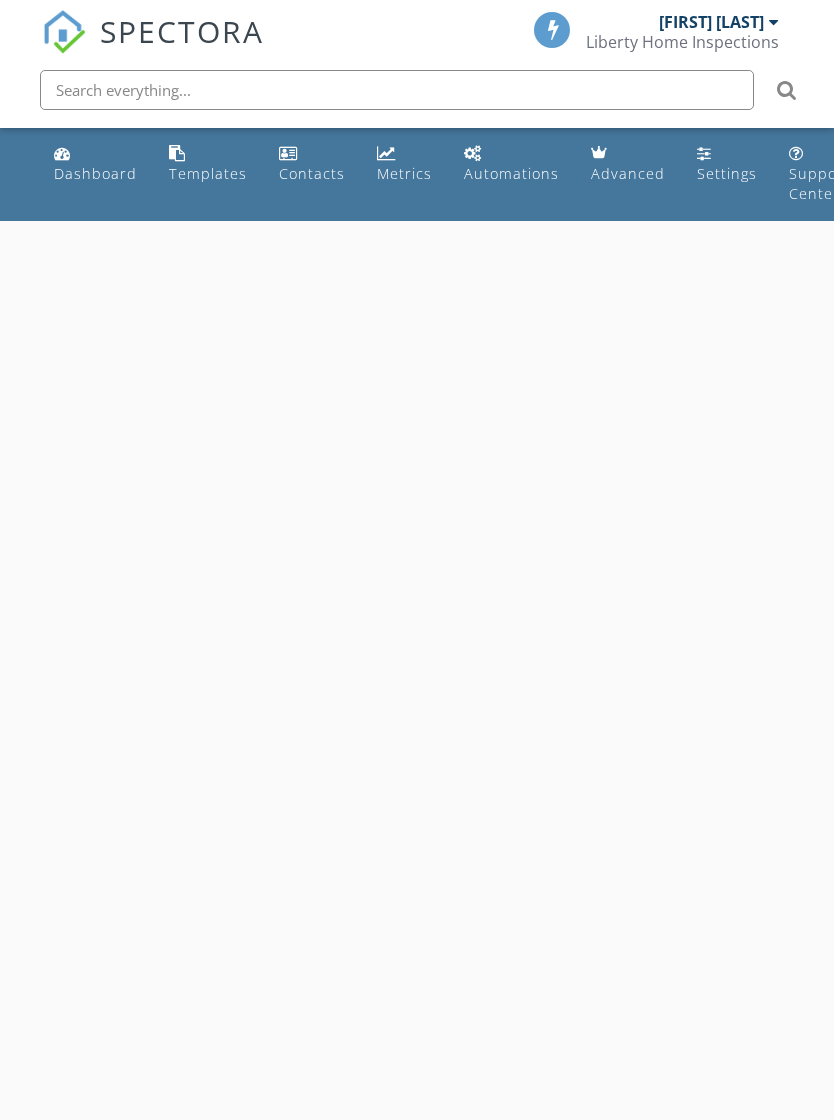 scroll, scrollTop: 0, scrollLeft: 0, axis: both 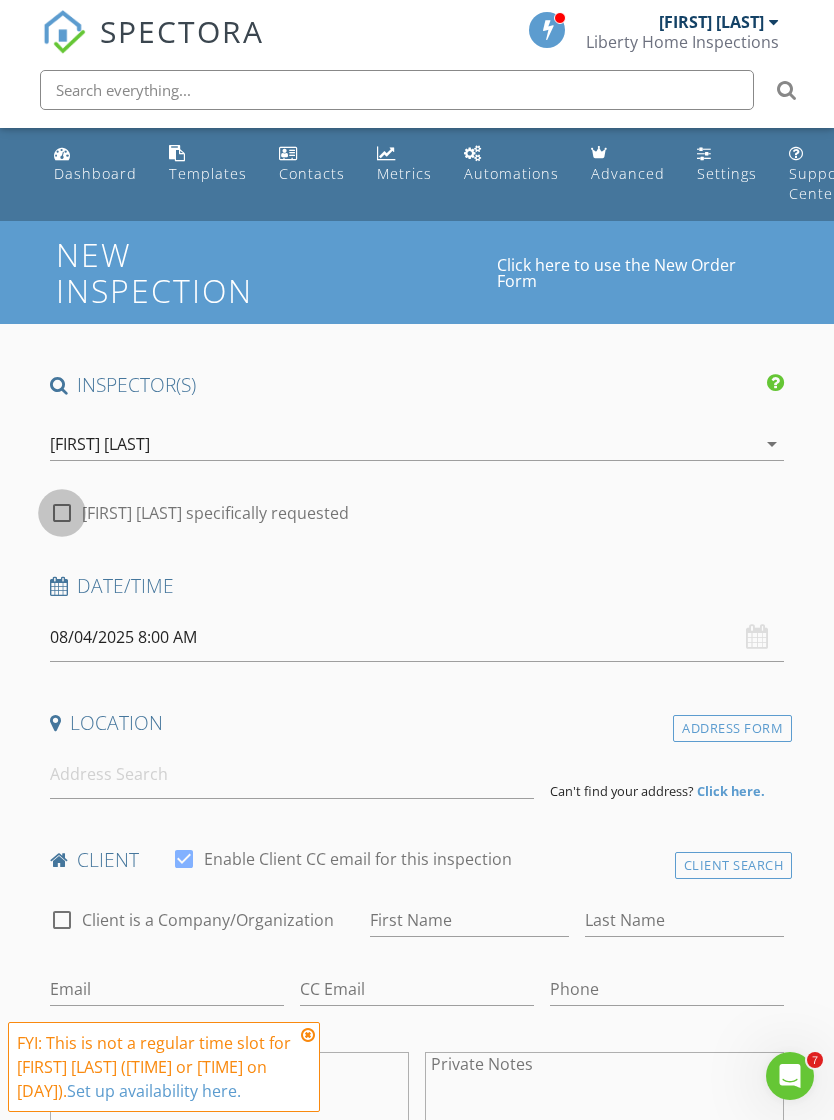 click at bounding box center [62, 513] 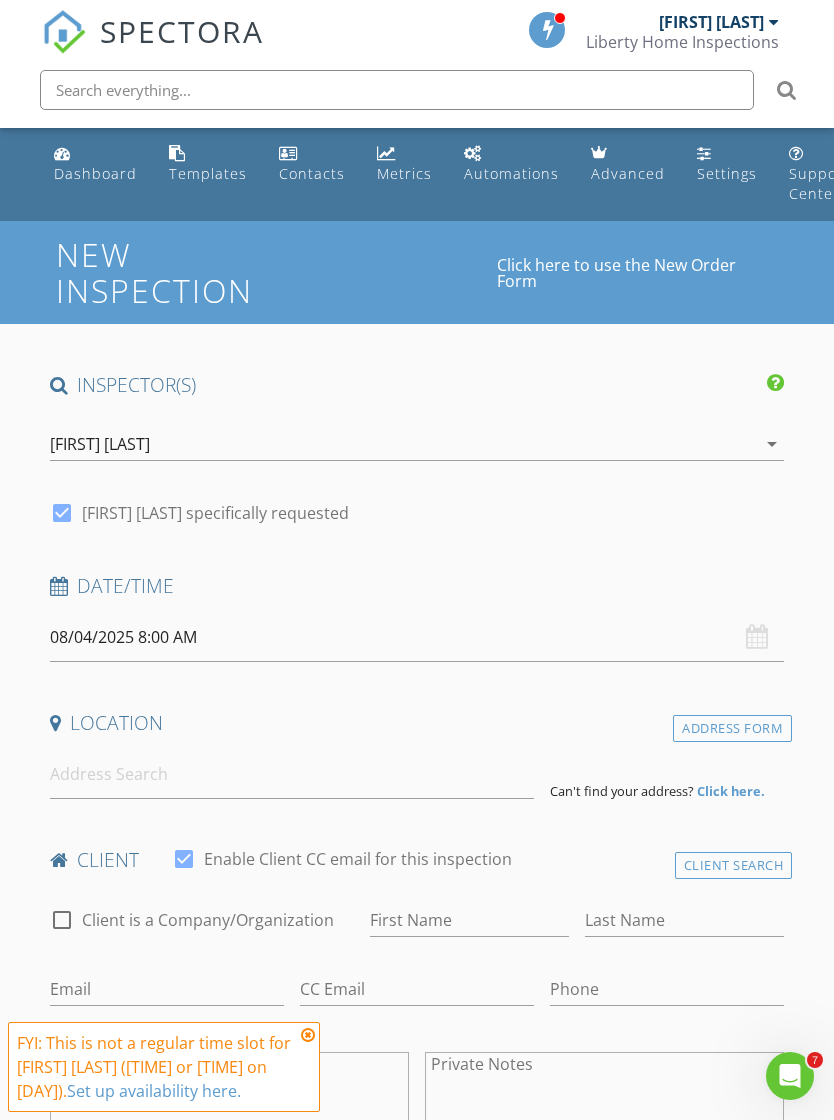 click on "08/04/2025 8:00 AM" at bounding box center (417, 637) 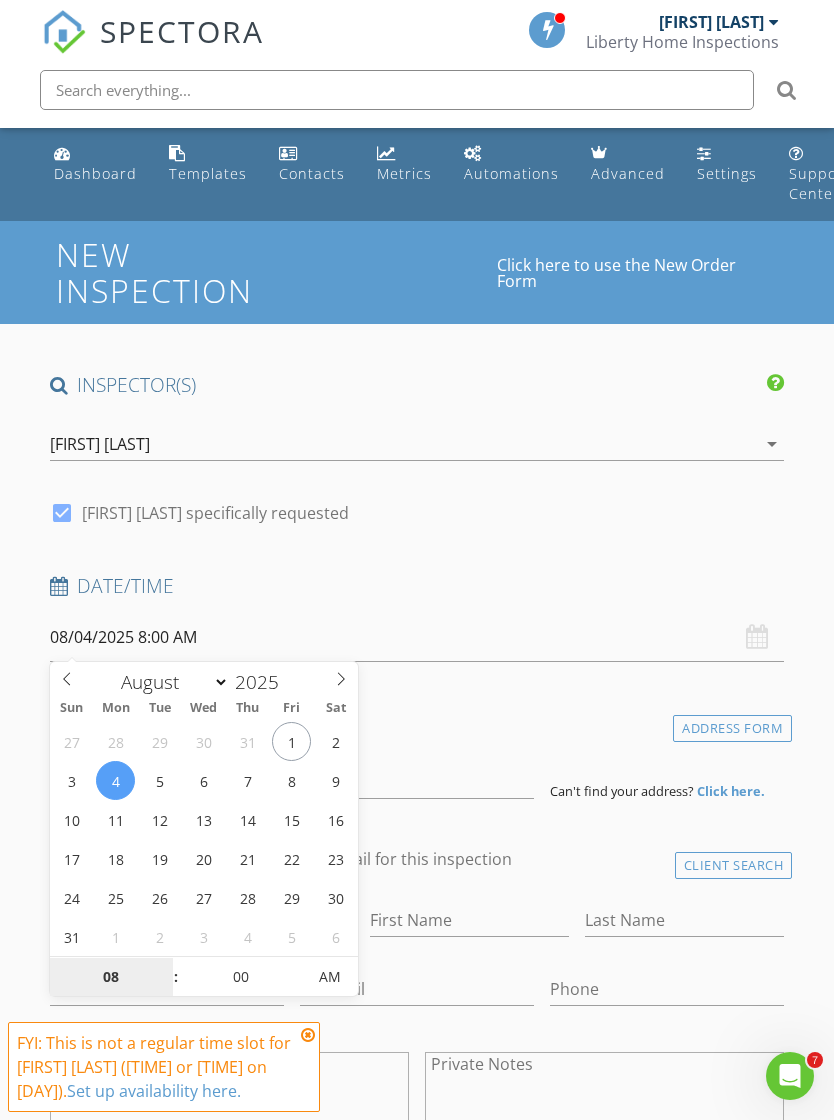 click on "08" at bounding box center (111, 978) 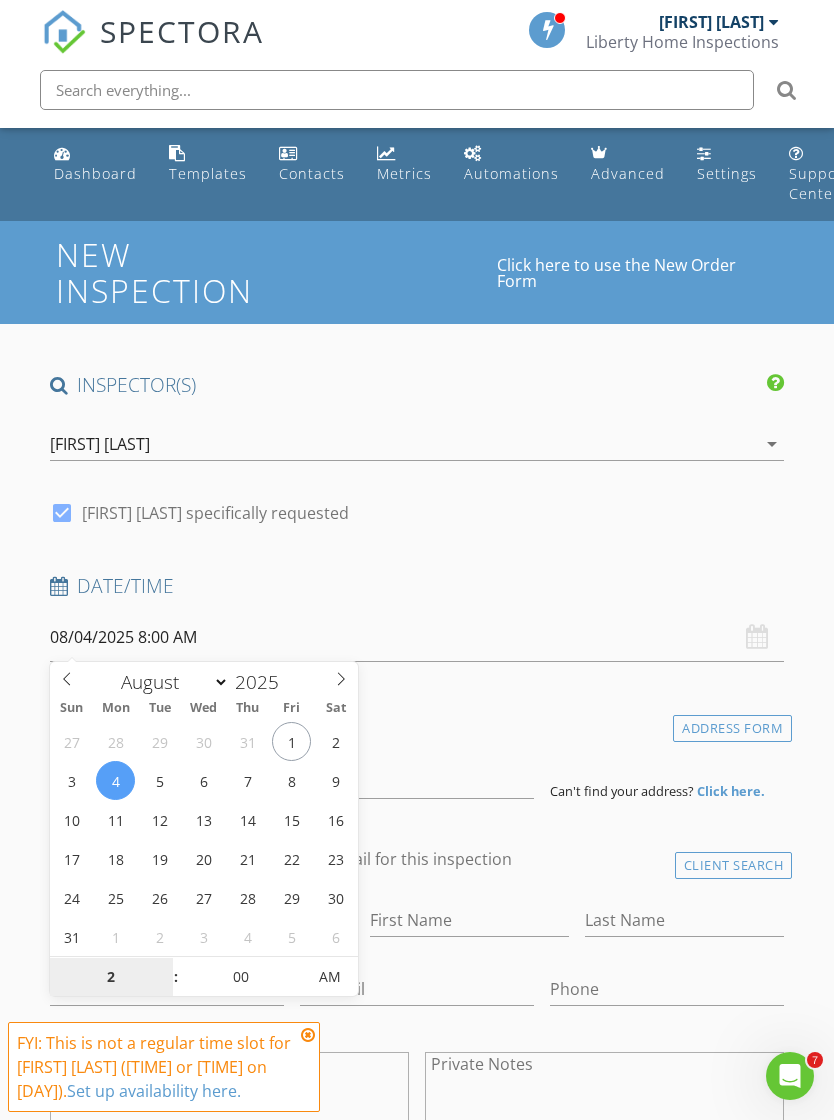 scroll, scrollTop: 248, scrollLeft: 0, axis: vertical 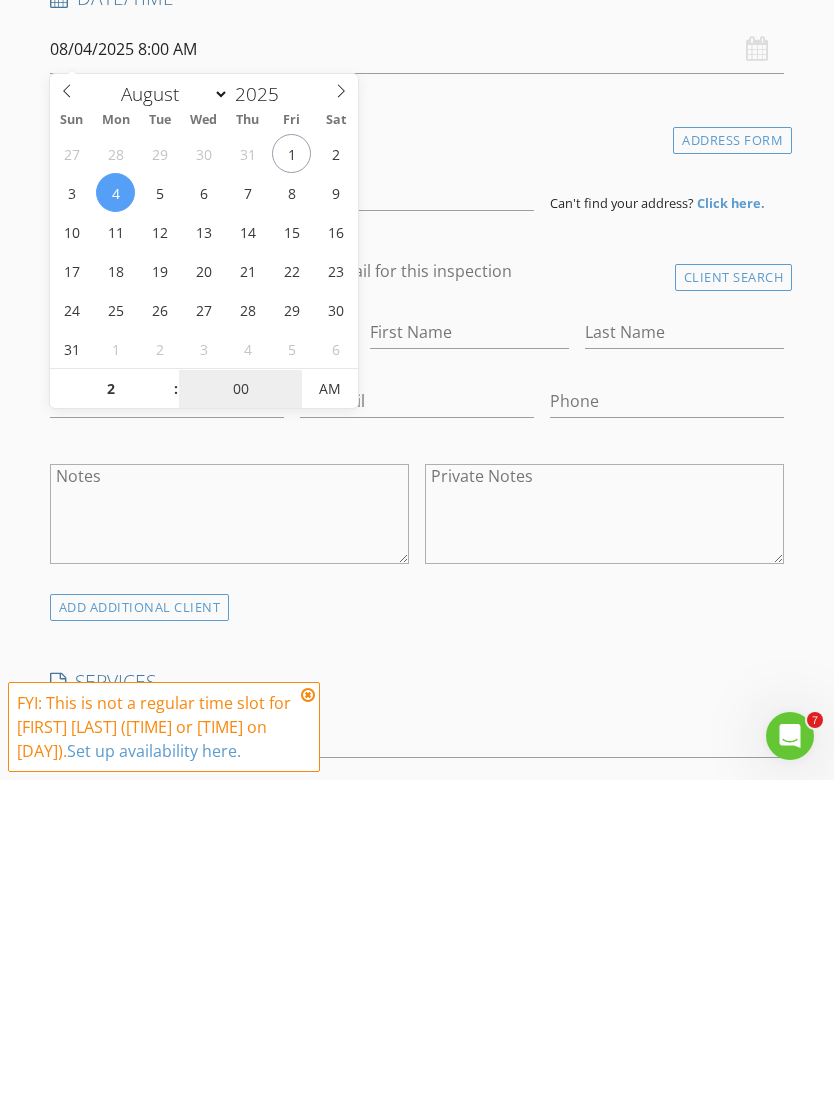 click on "00" at bounding box center [240, 730] 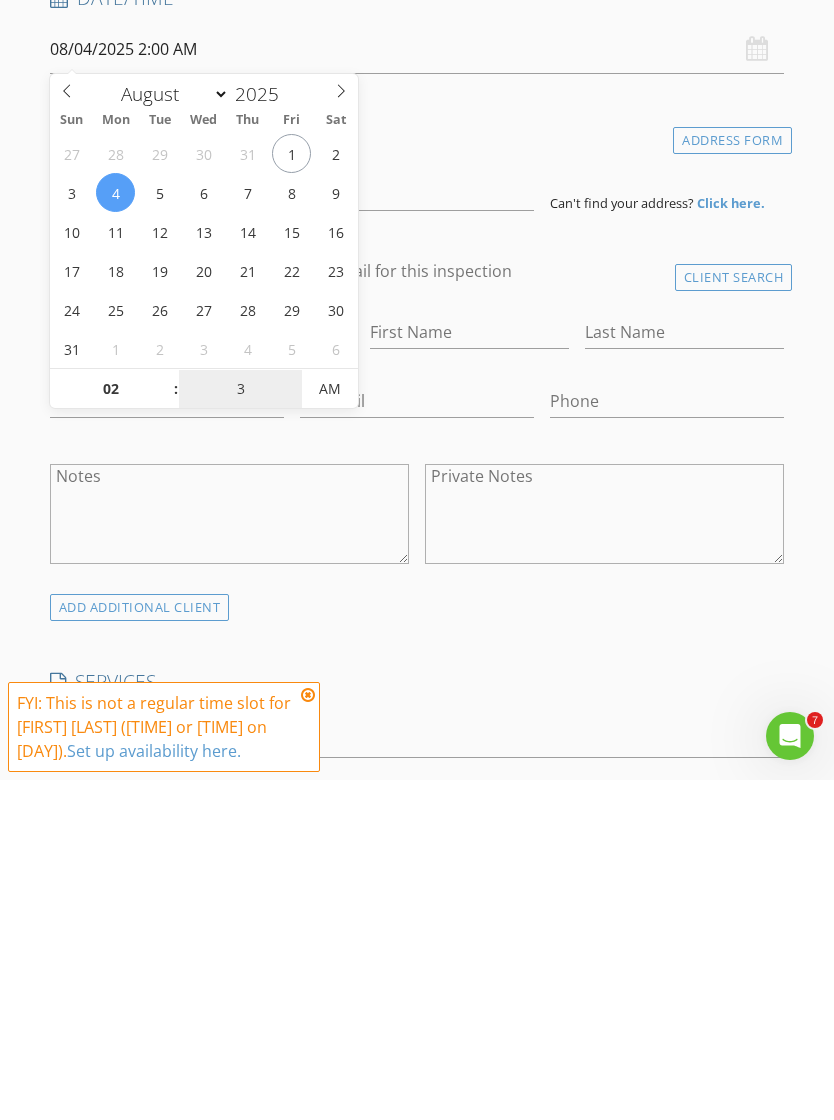 type on "30" 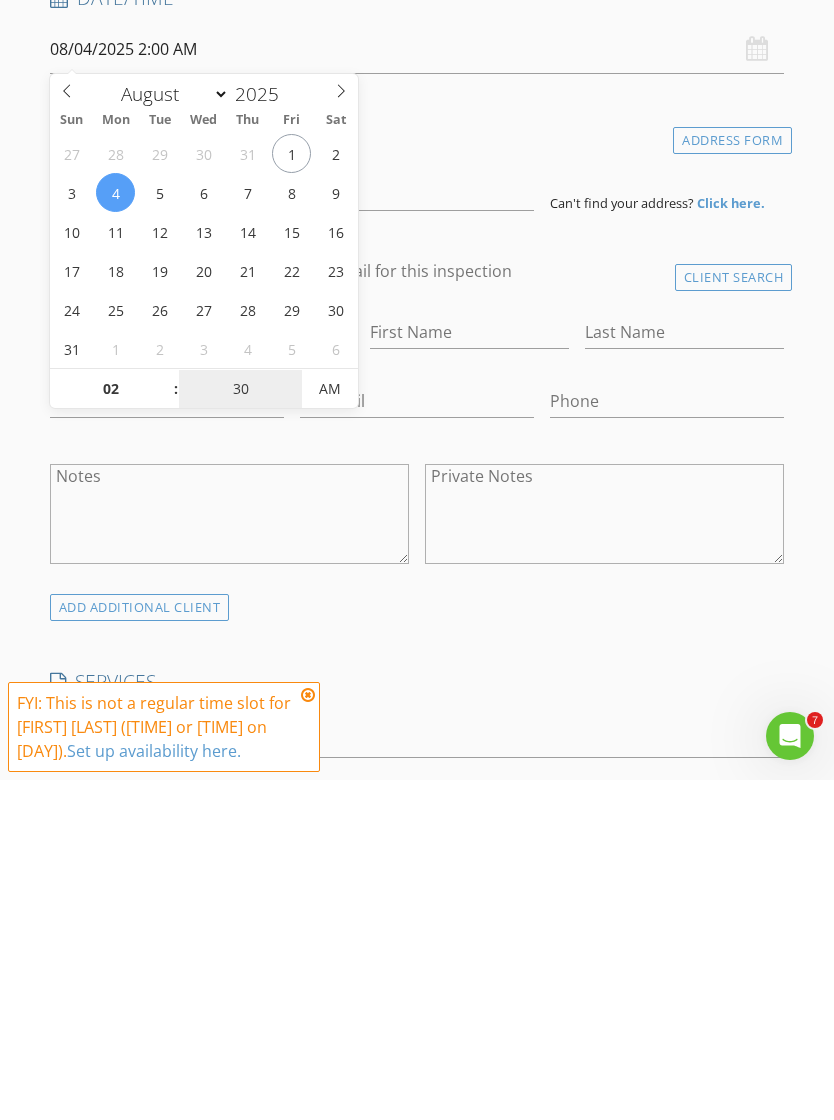 type on "08/04/2025 2:30 PM" 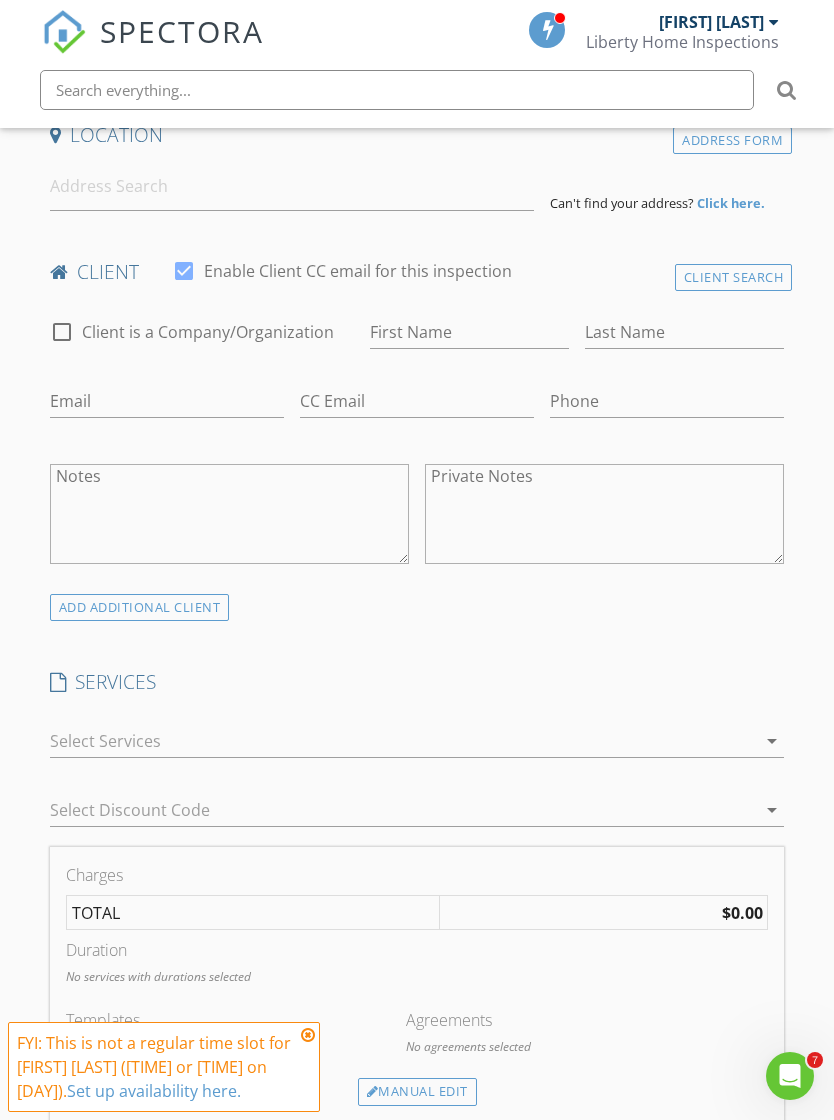 click on "SERVICES" at bounding box center [417, 682] 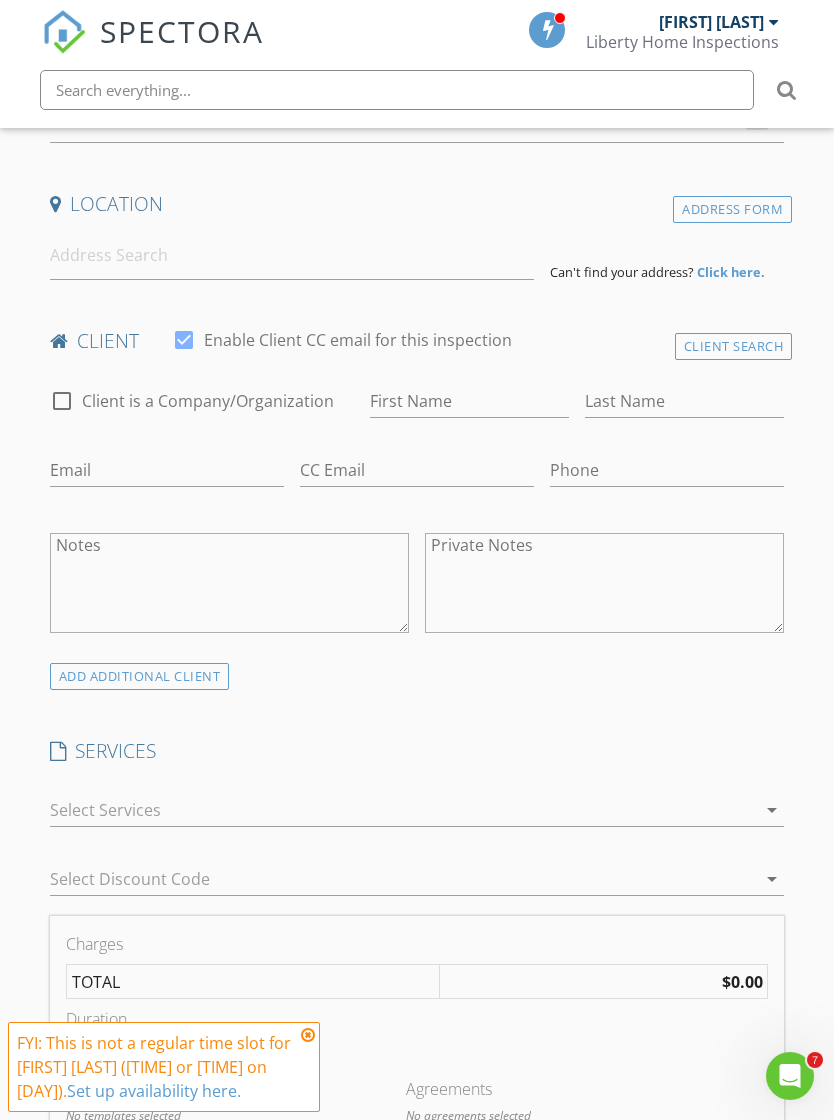 scroll, scrollTop: 448, scrollLeft: 0, axis: vertical 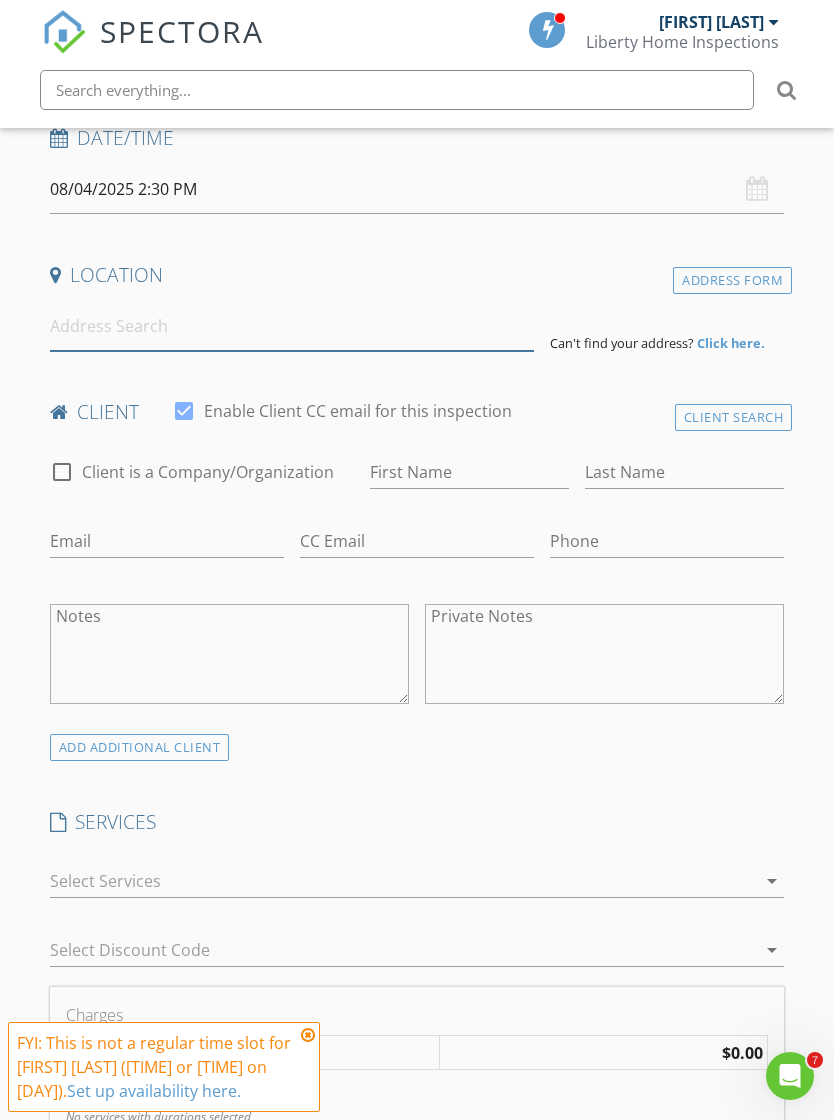 click at bounding box center (292, 326) 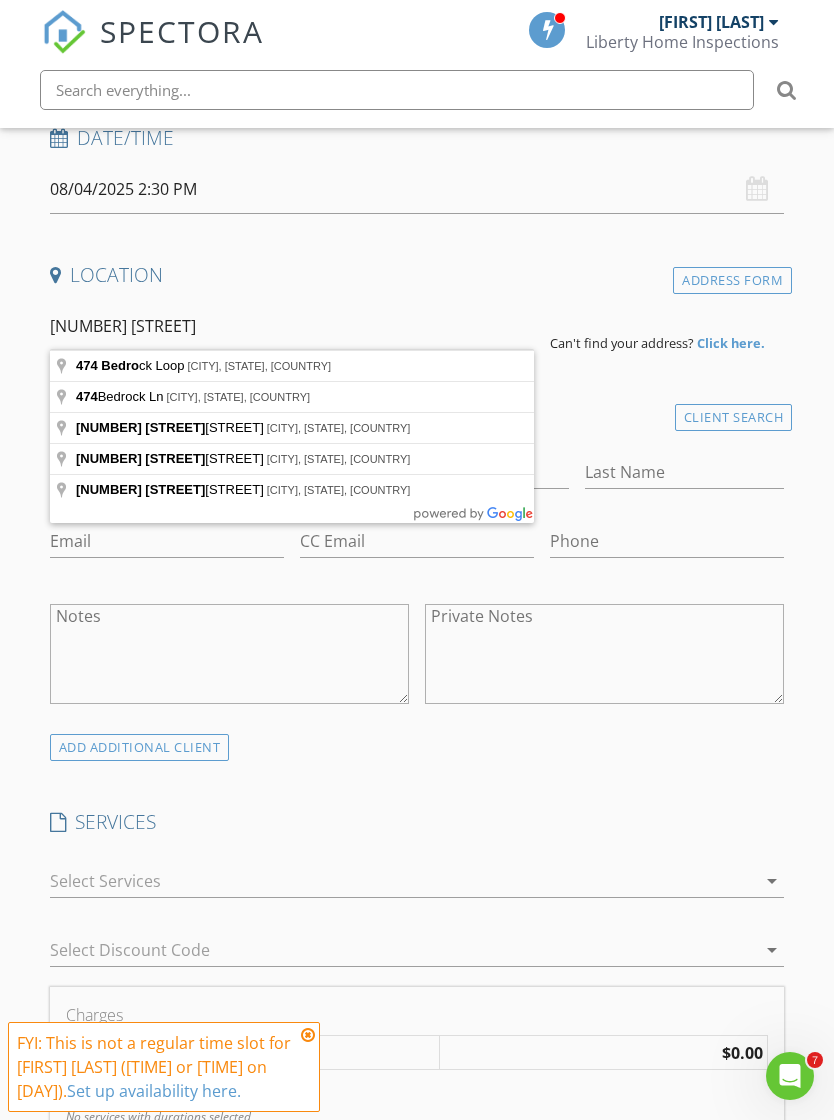 type on "474 Bedrock Loop, West Richland, WA, USA" 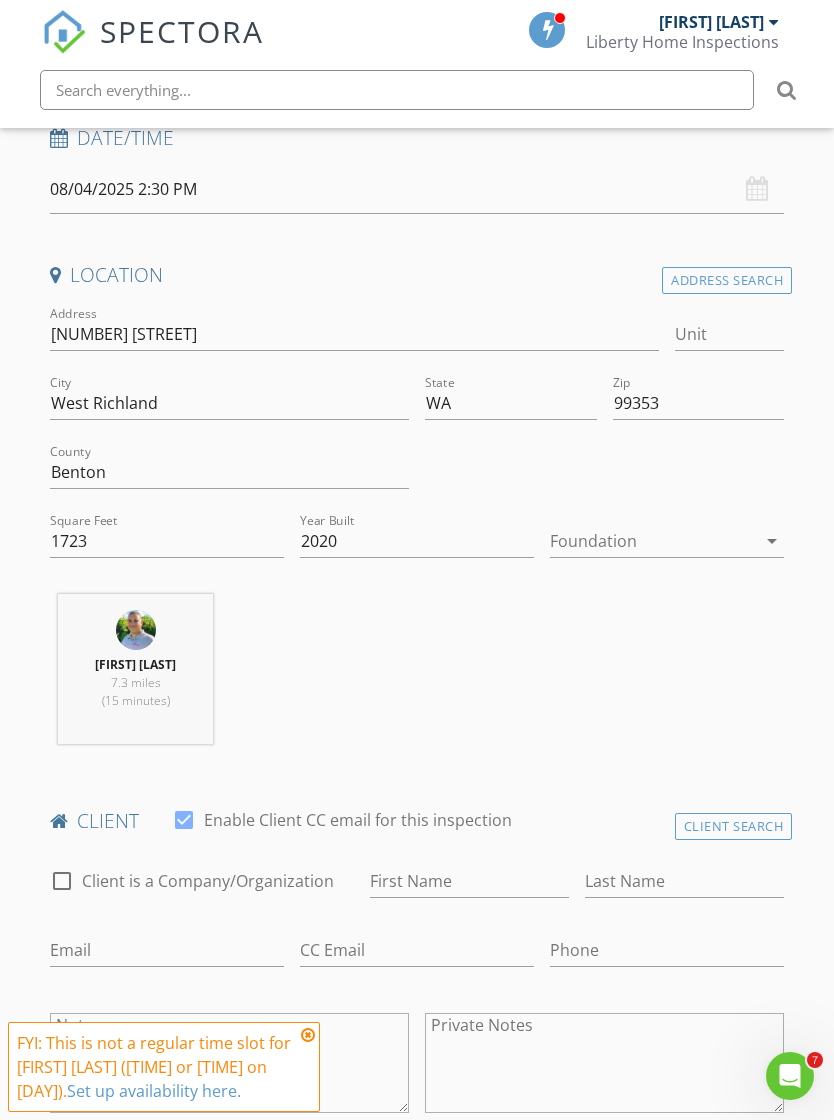 click at bounding box center [653, 541] 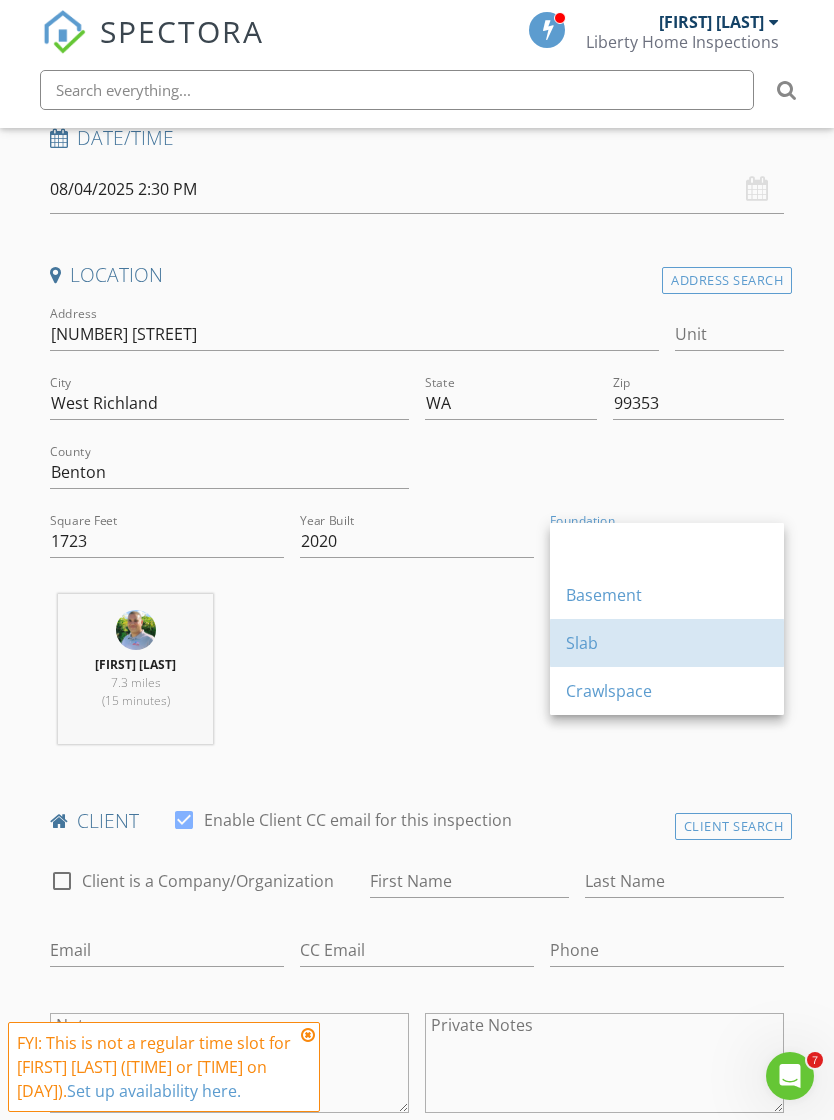 click on "Slab" at bounding box center (667, 643) 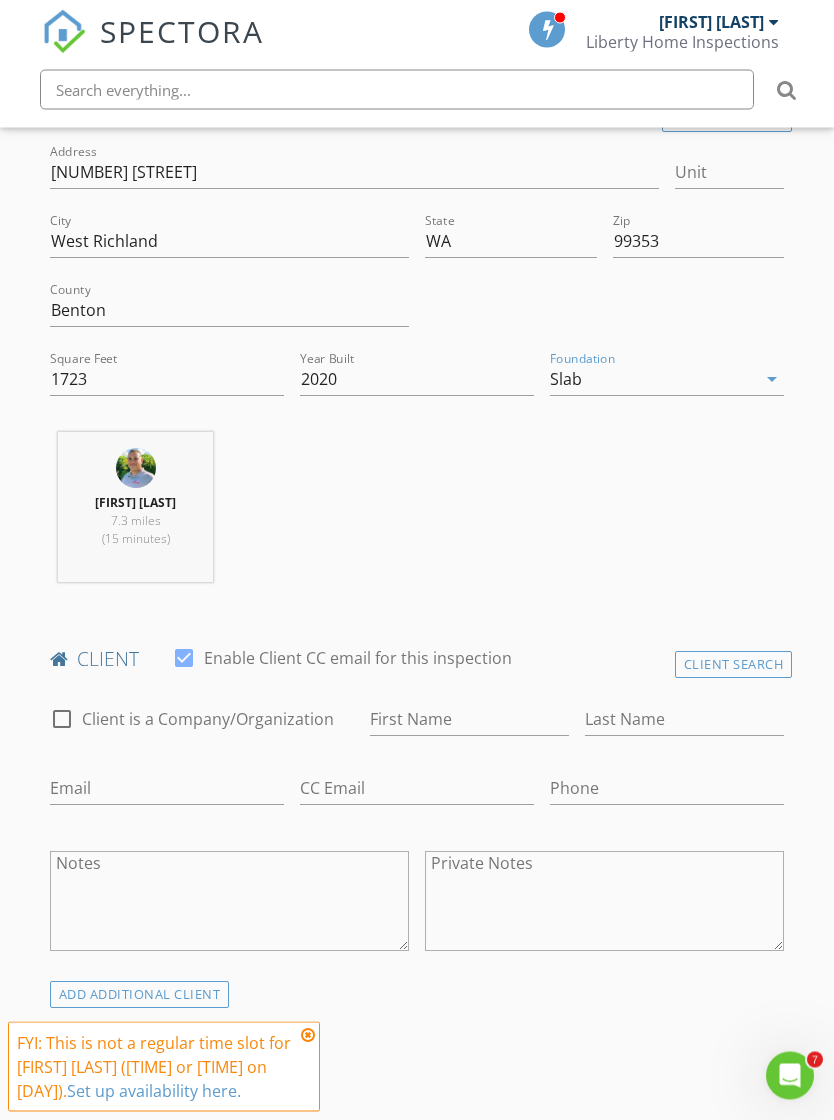 scroll, scrollTop: 610, scrollLeft: 0, axis: vertical 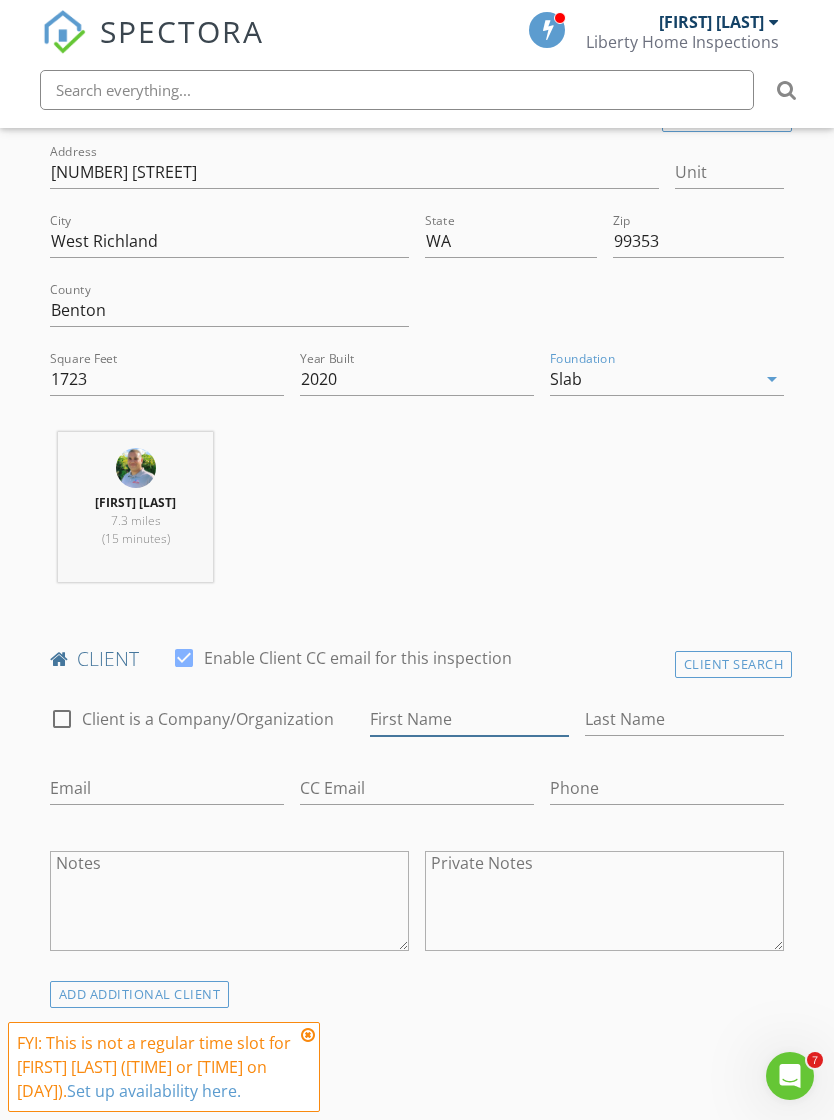 click on "First Name" at bounding box center [469, 719] 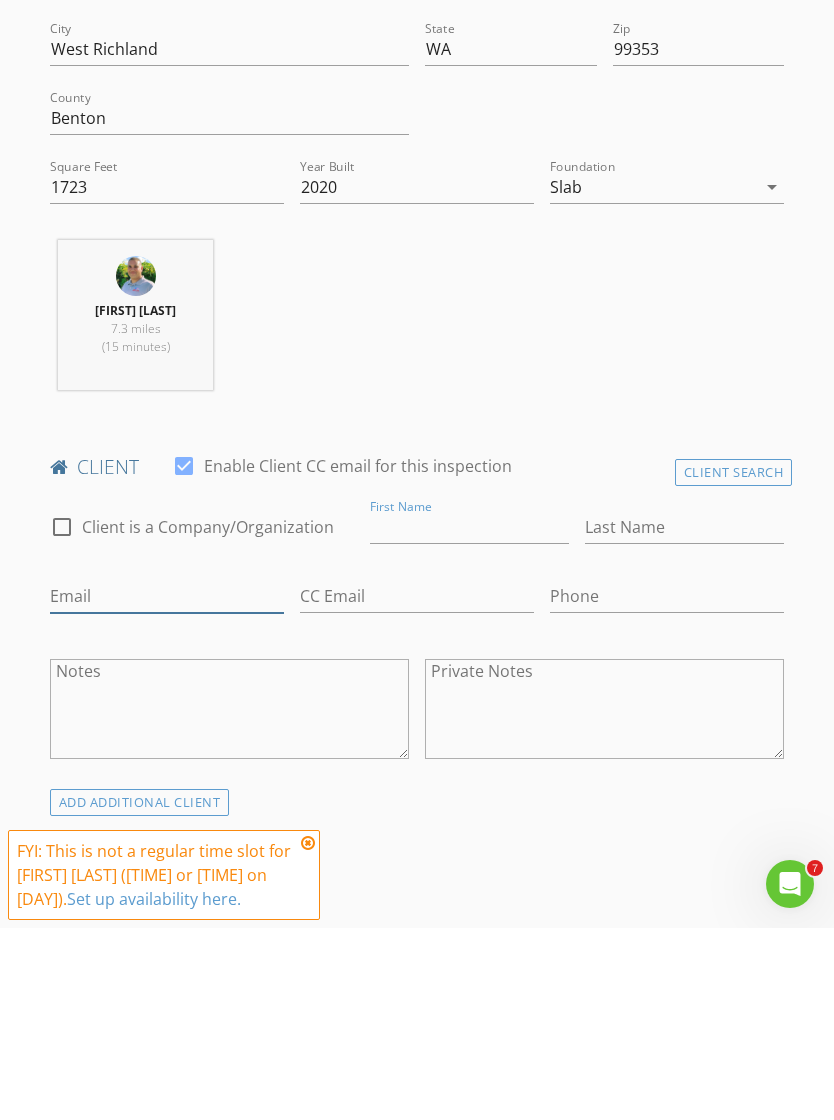 click on "Email" at bounding box center (167, 788) 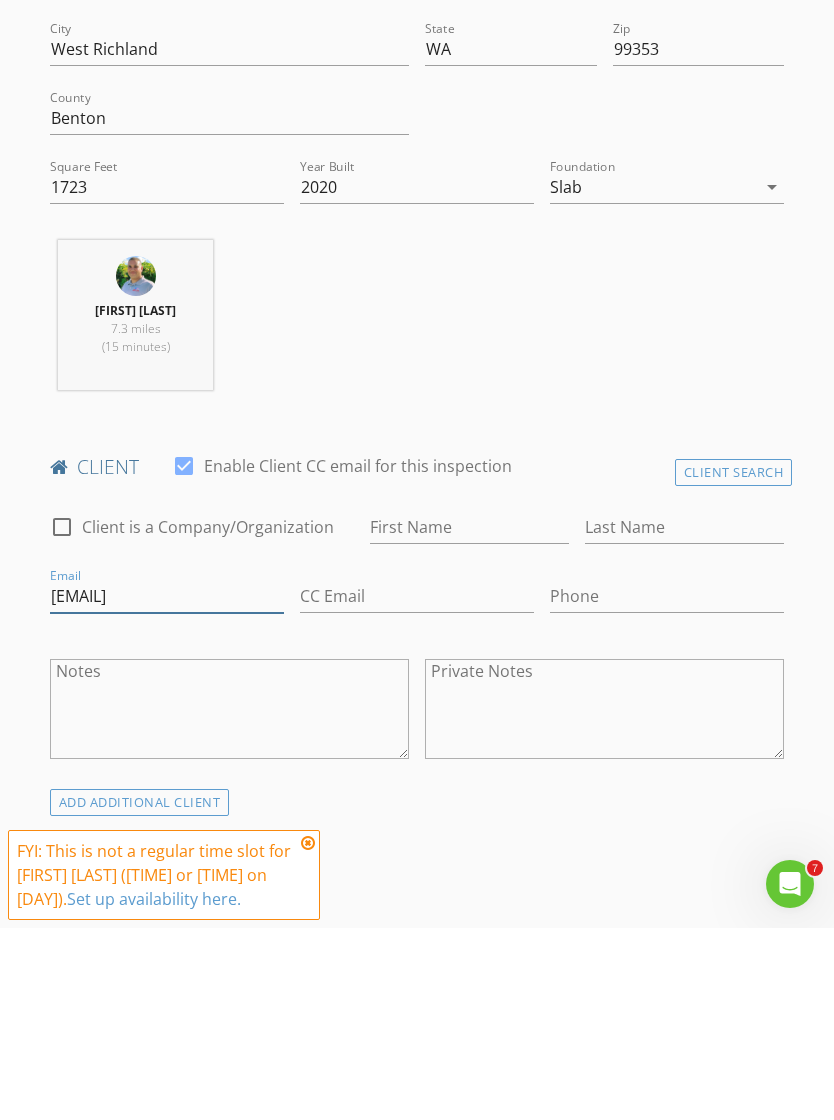 type on "[EMAIL]" 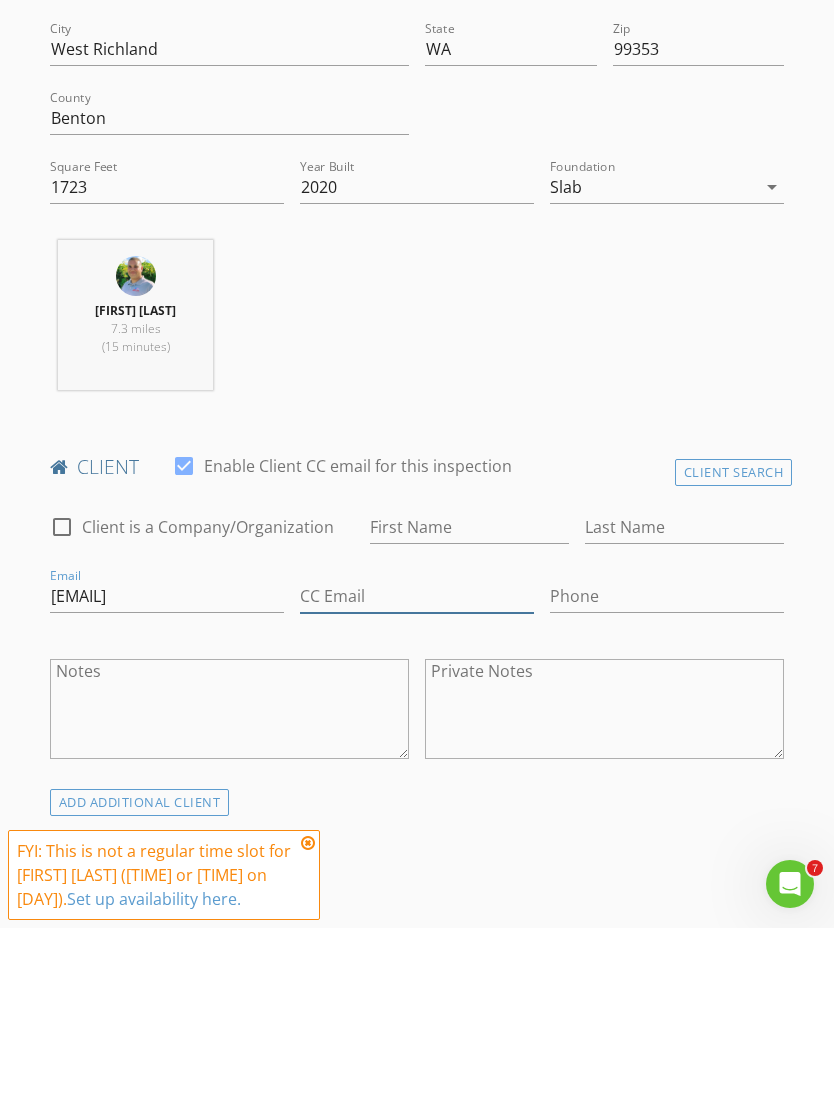click on "CC Email" at bounding box center (417, 788) 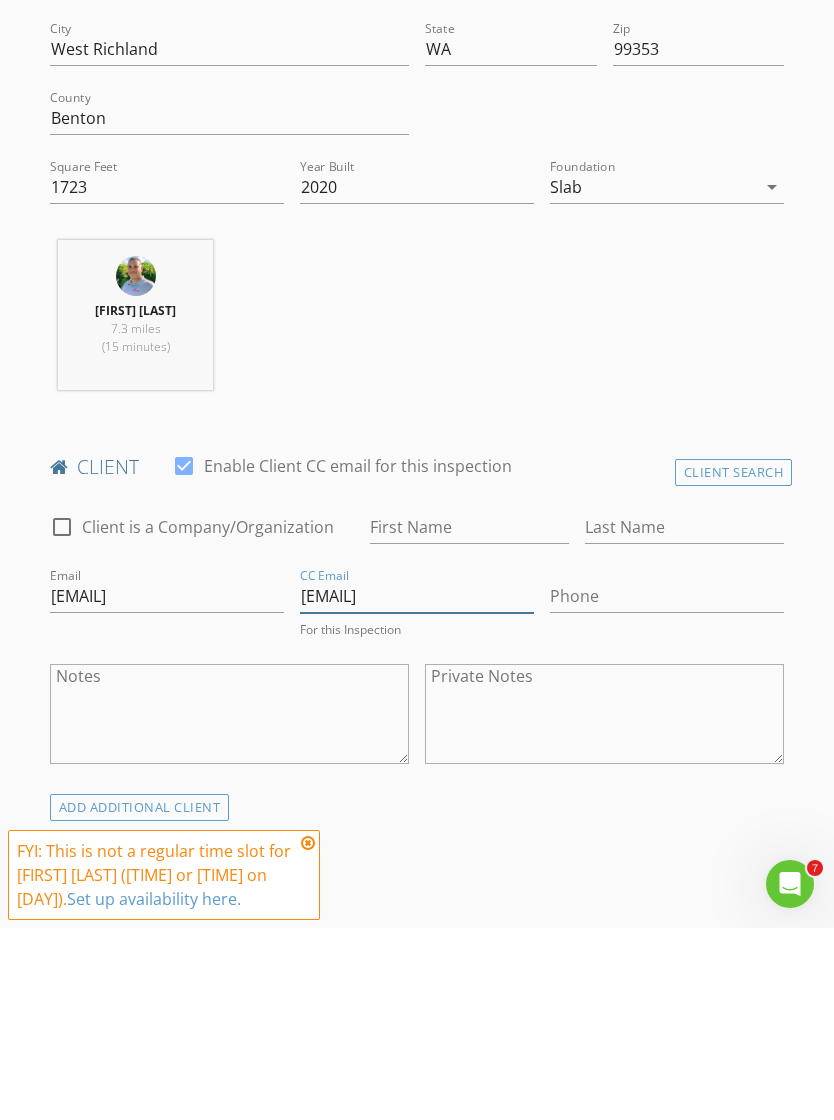 type on "[EMAIL]" 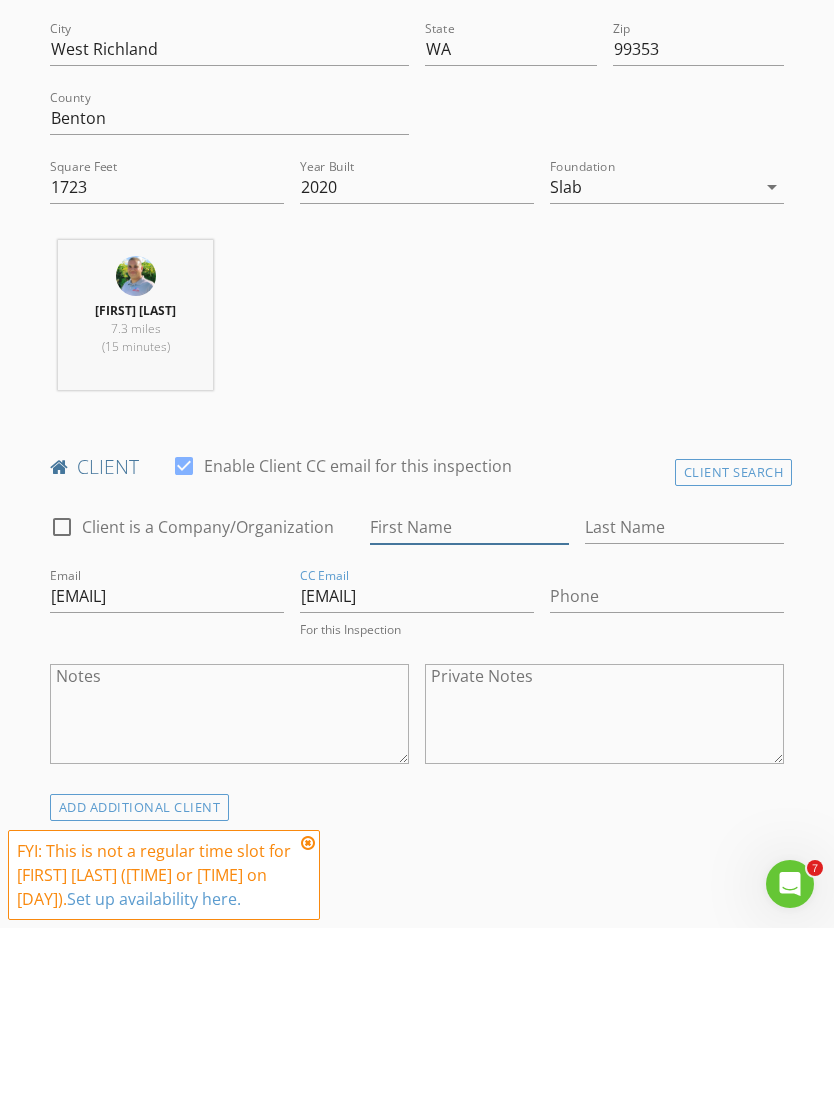 click on "First Name" at bounding box center [469, 719] 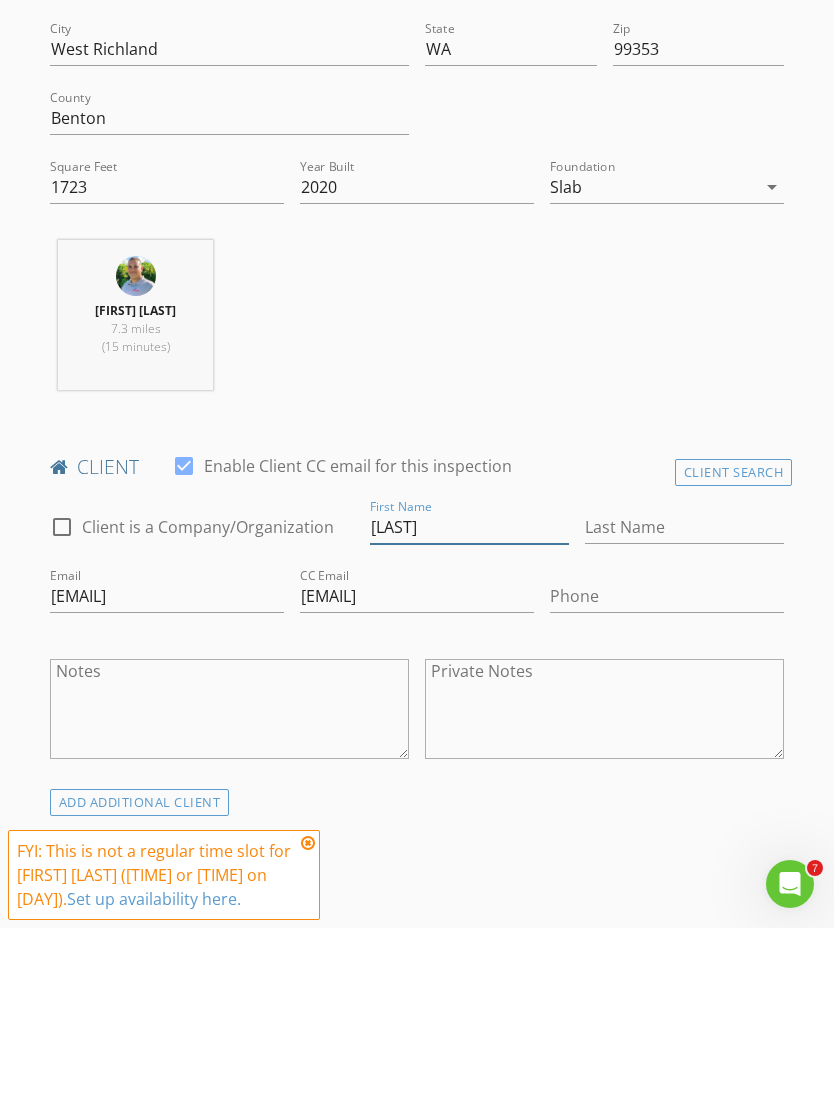 type on "Towfiq" 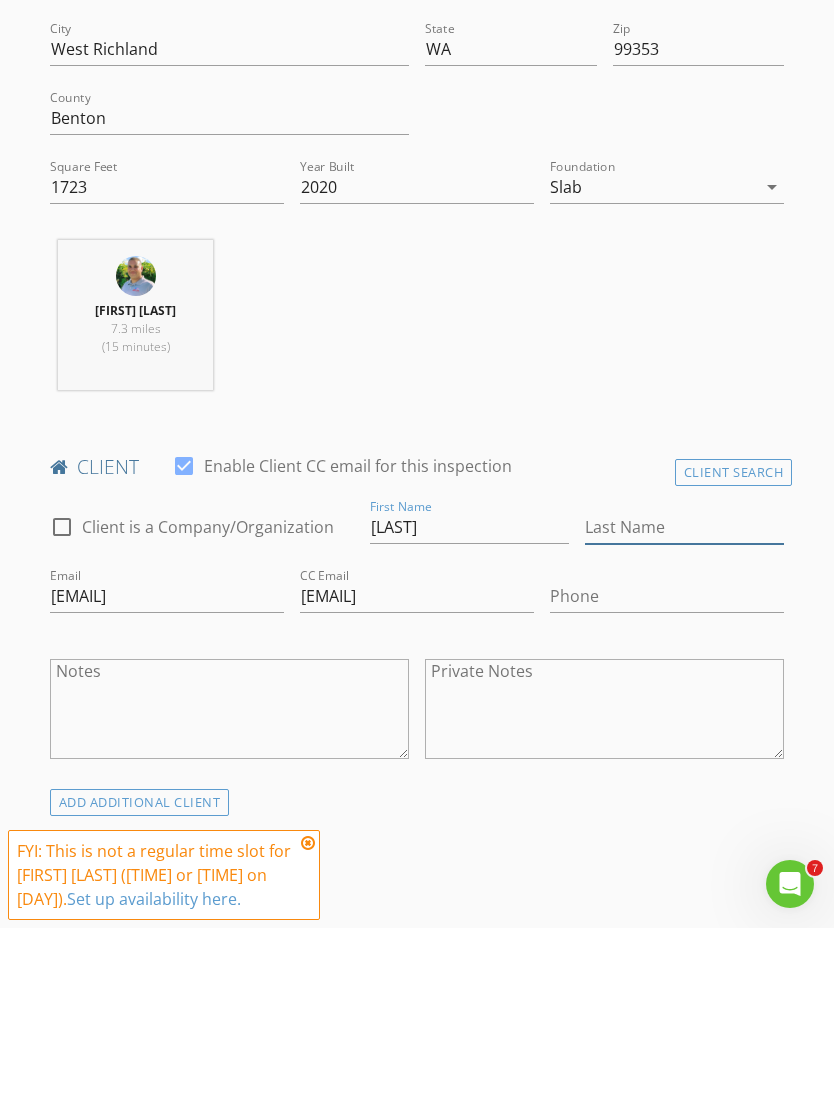 click on "Last Name" at bounding box center [684, 719] 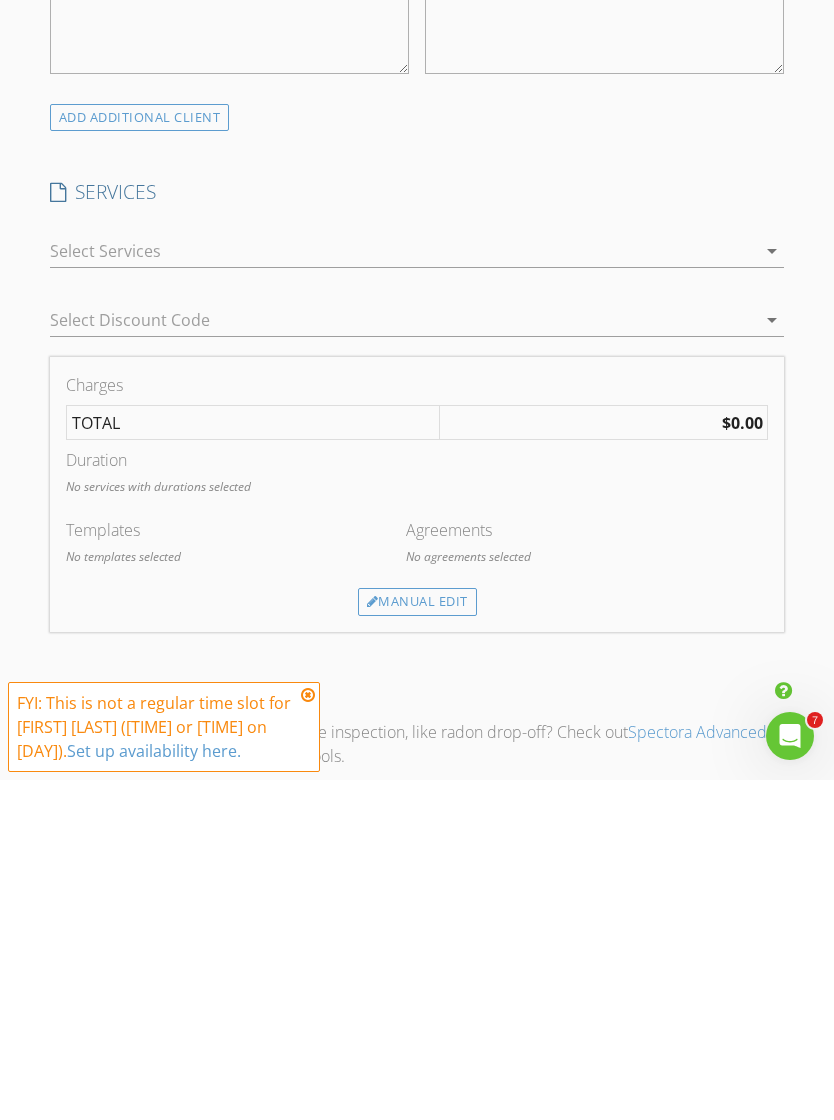 type on "Ahmed" 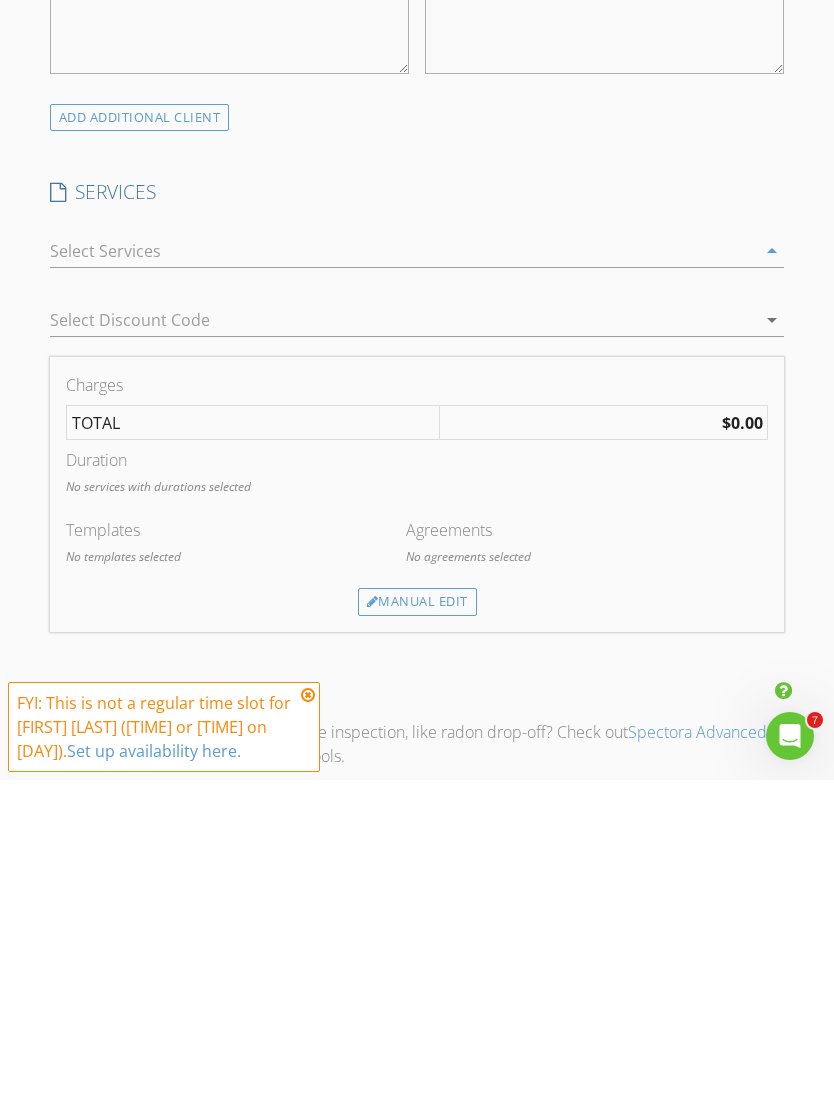 scroll, scrollTop: 1487, scrollLeft: 0, axis: vertical 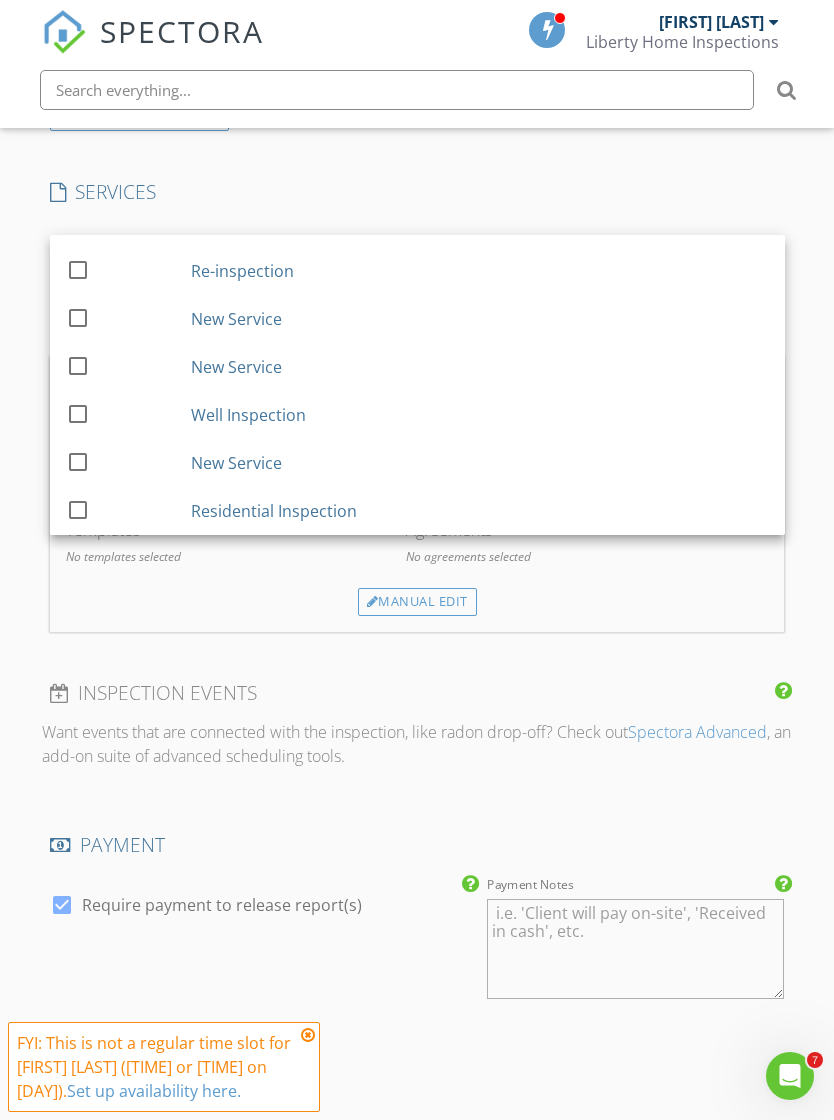 click at bounding box center [78, 509] 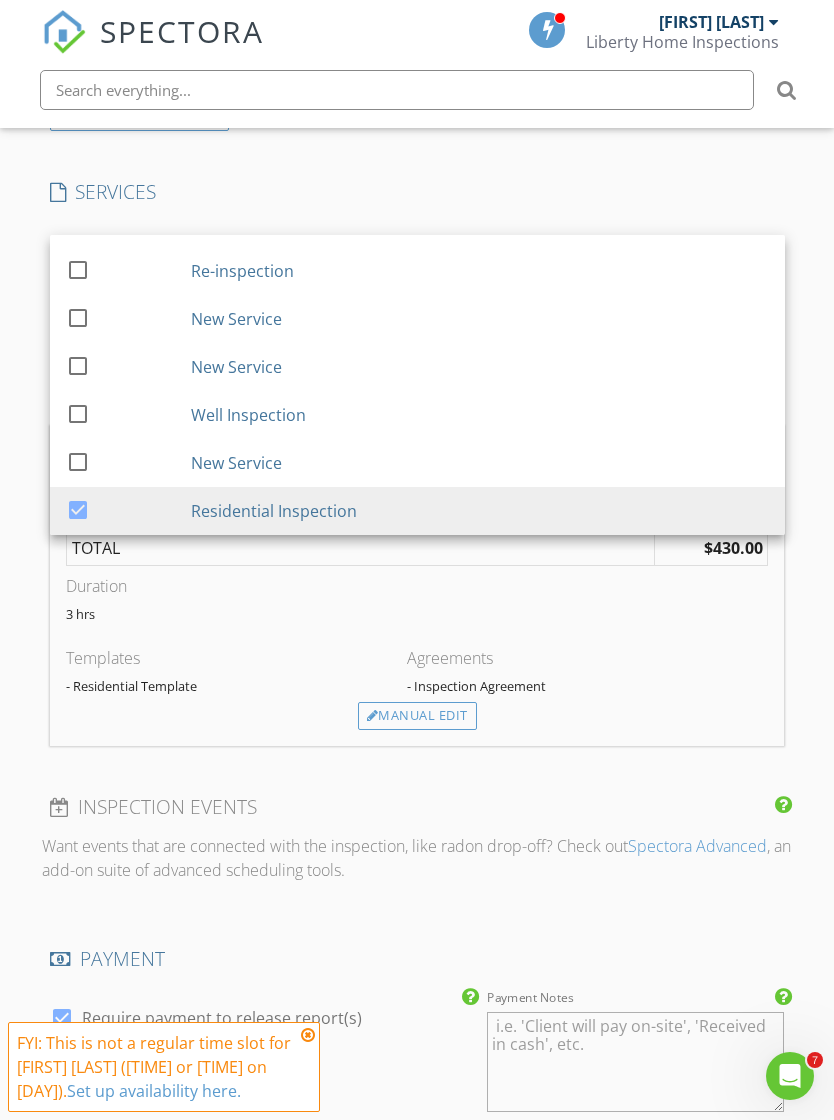 click on "INSPECTOR(S)
check_box   Bobby Flores   PRIMARY   Bobby Flores arrow_drop_down   check_box Bobby Flores specifically requested
Date/Time
08/04/2025 2:30 PM
Location
Address Search       Address 474 Bedrock Loop   Unit   City West Richland   State WA   Zip 99353   County Benton     Square Feet 1723   Year Built 2020   Foundation Slab arrow_drop_down     Bobby Flores     7.3 miles     (15 minutes)
client
check_box Enable Client CC email for this inspection   Client Search     check_box_outline_blank Client is a Company/Organization     First Name Towfiq   Last Name Ahmed   Email atowfiq@gmail.com   CC Email nodi541@gmail.com   Phone           Notes   Private Notes
ADD ADDITIONAL client
SERVICES
check_box_outline_blank   Commercial Inspection   check_box_outline_blank   New Service" at bounding box center (417, 486) 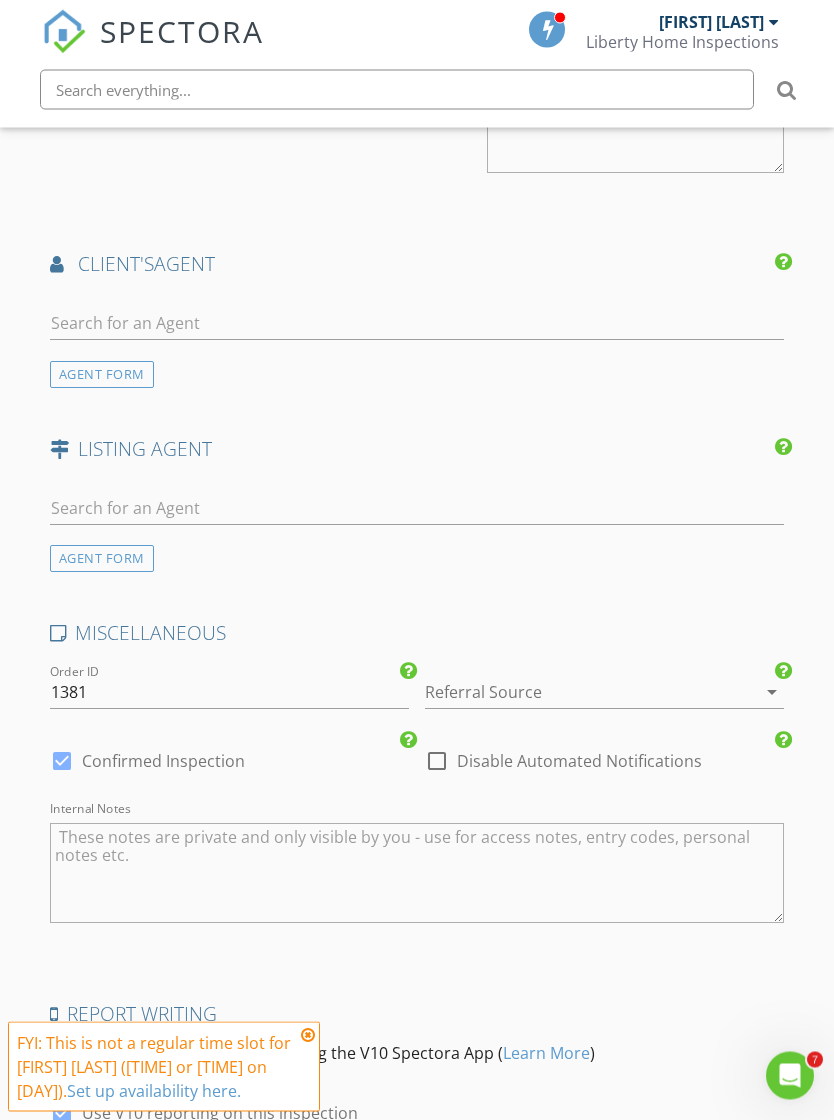 scroll, scrollTop: 2428, scrollLeft: 0, axis: vertical 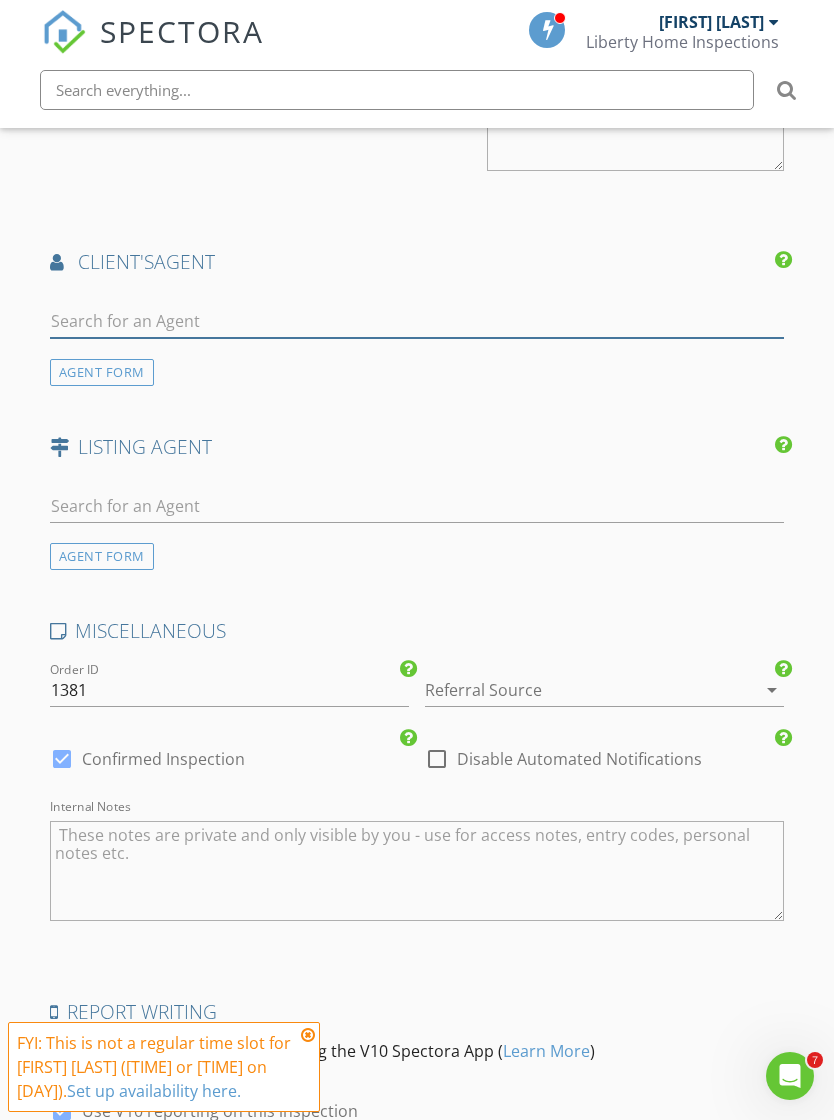 click at bounding box center [417, 321] 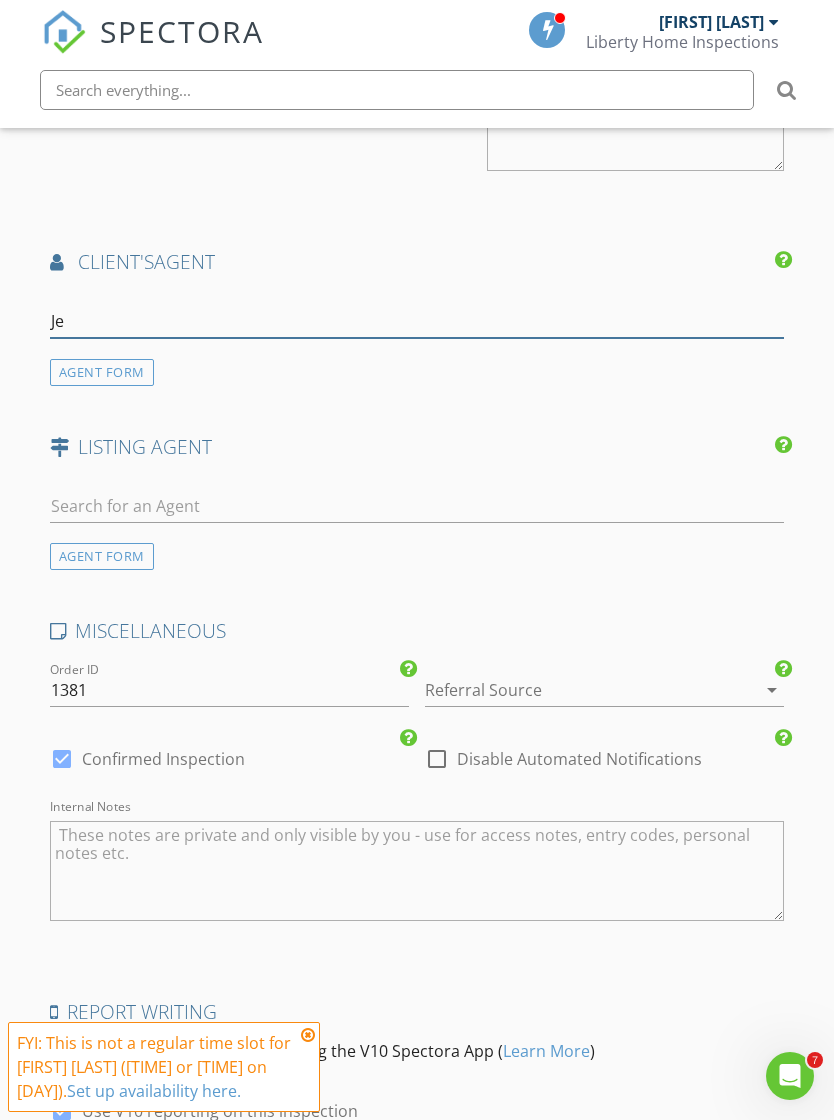 type on "Jen" 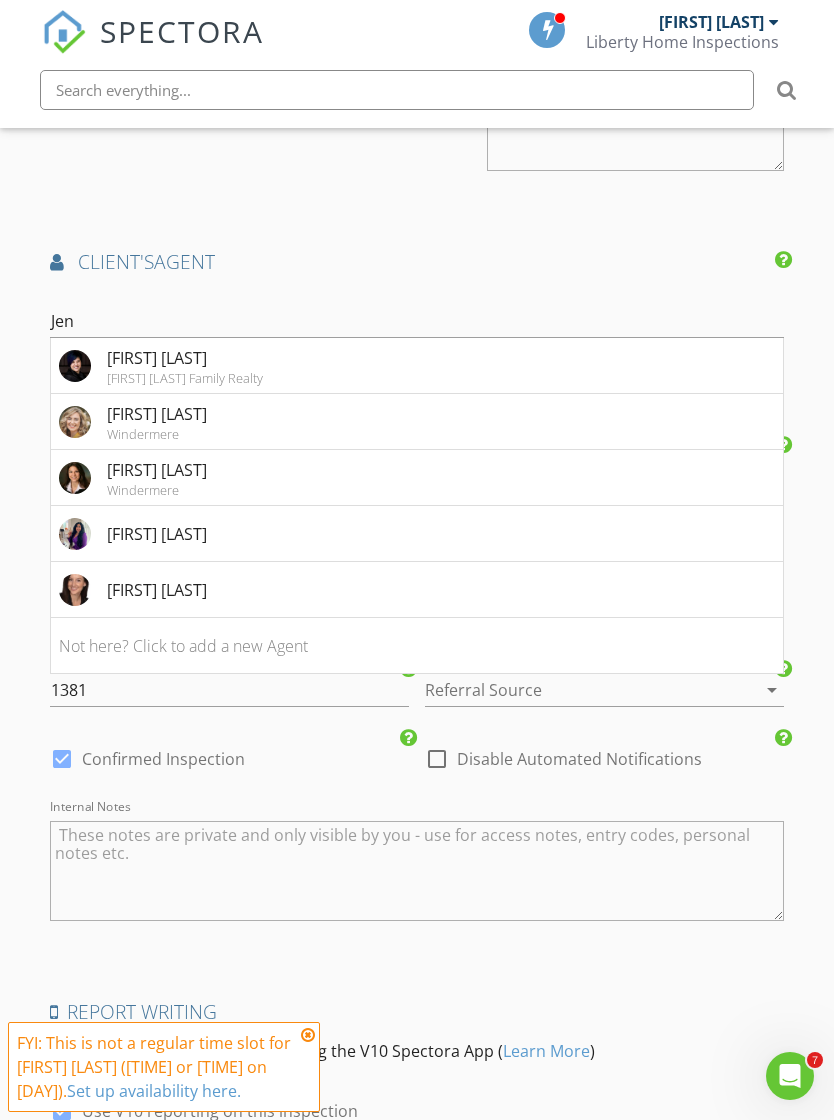 click on "Jennifer Shane" at bounding box center [185, 358] 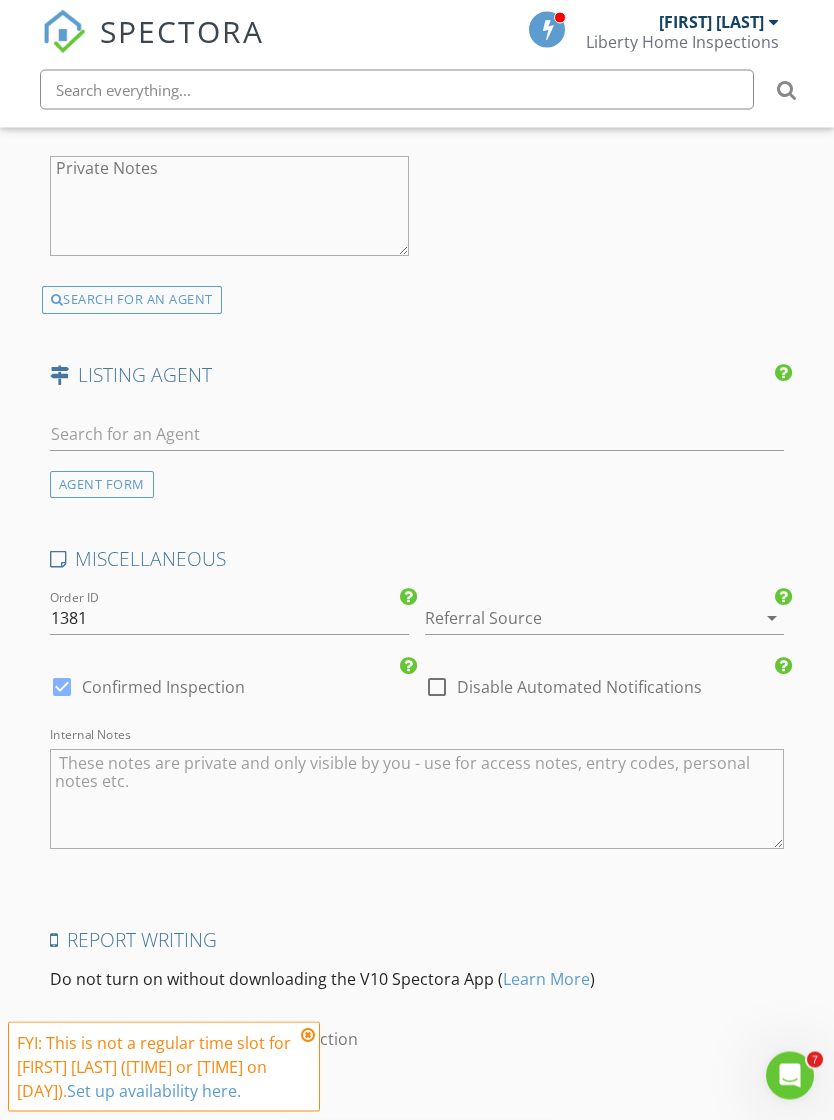 scroll, scrollTop: 2948, scrollLeft: 0, axis: vertical 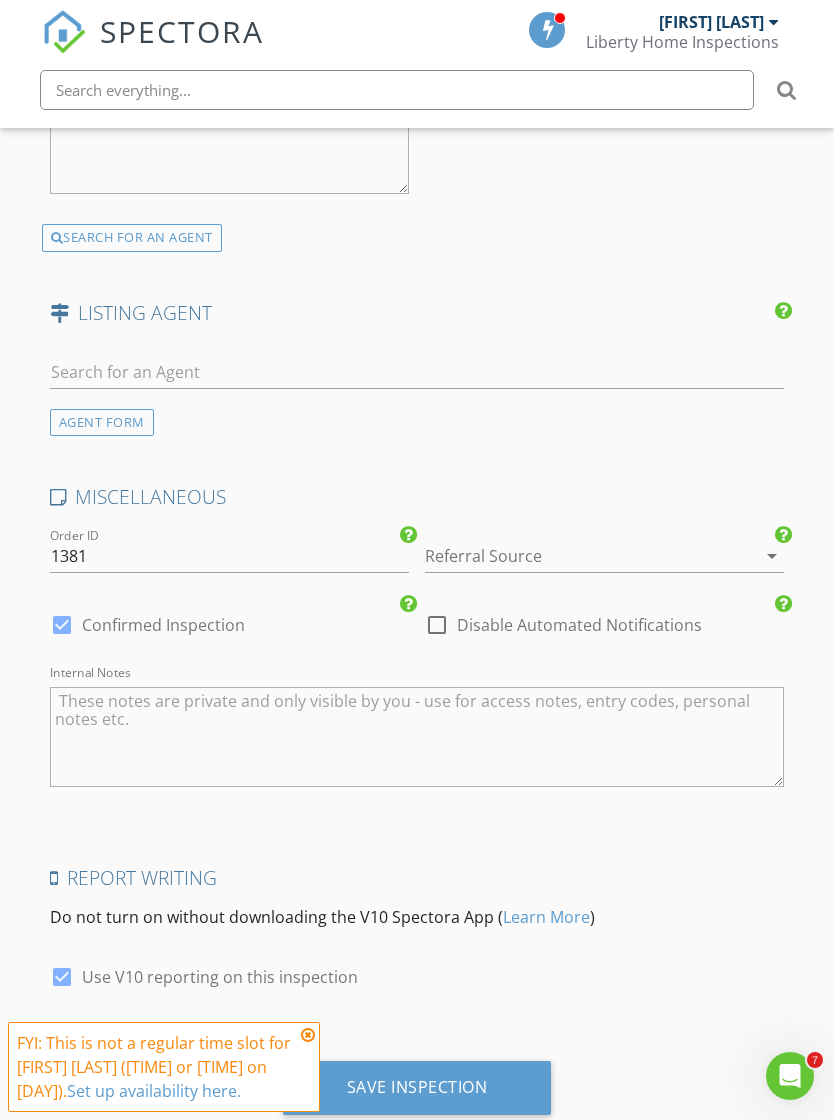 click on "arrow_drop_down" at bounding box center [772, 556] 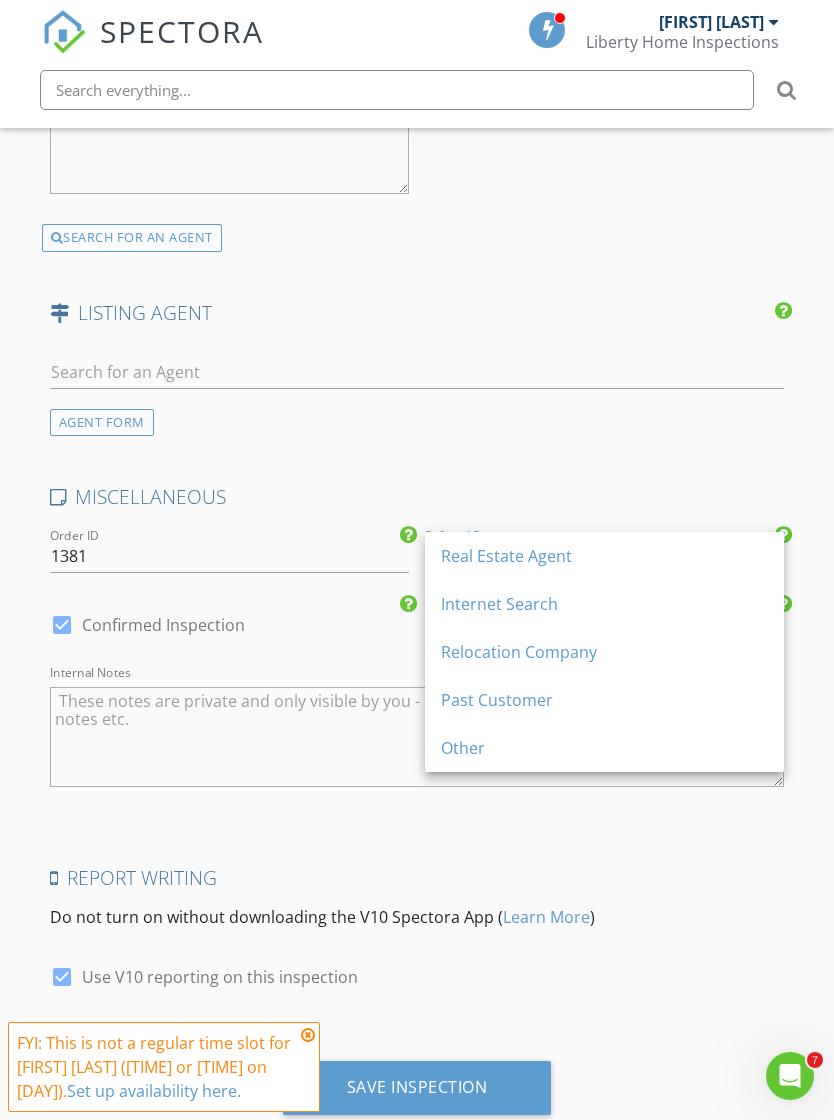 click on "Real Estate Agent" at bounding box center (604, 556) 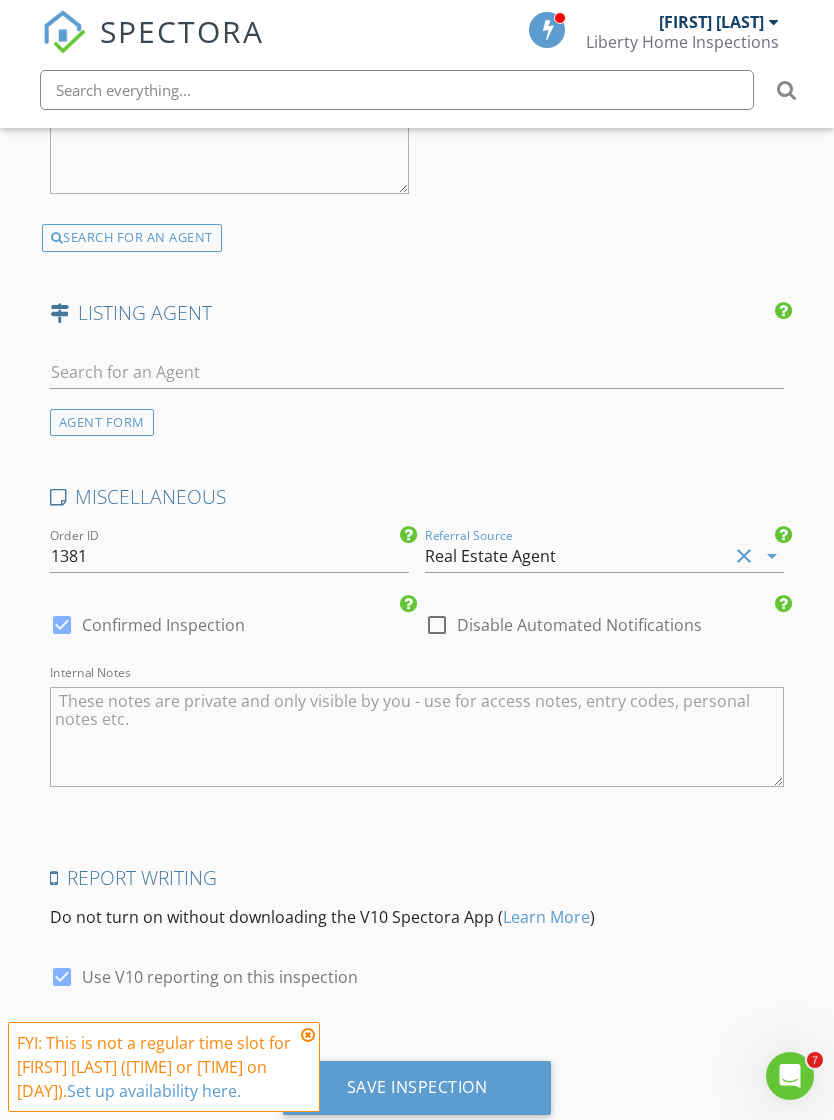 click on "Save Inspection" at bounding box center (417, 1087) 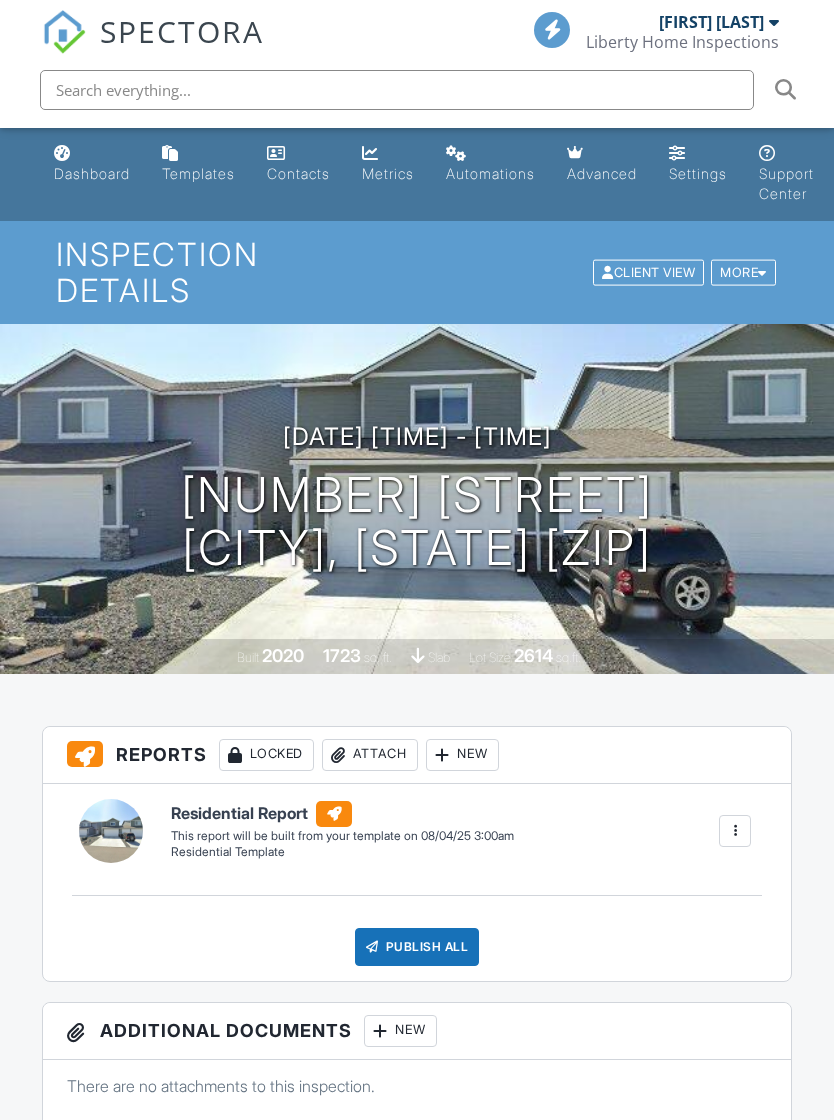 scroll, scrollTop: 0, scrollLeft: 0, axis: both 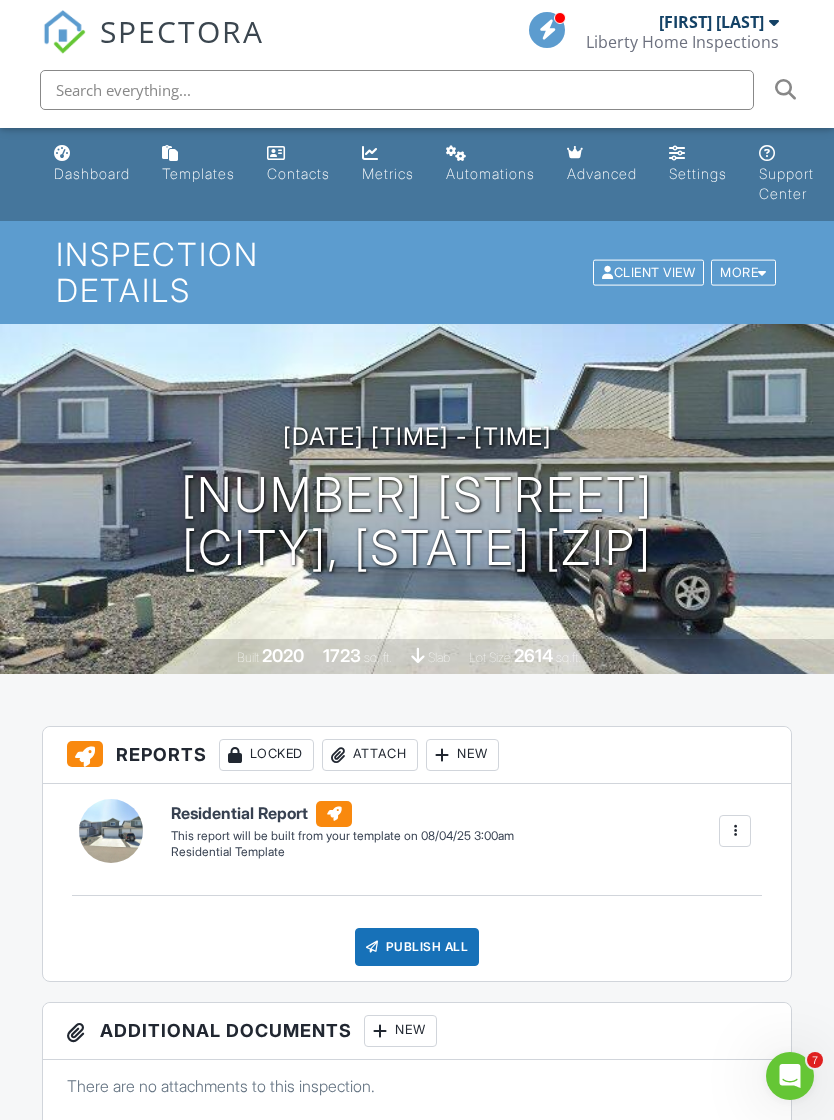click on "Dashboard" at bounding box center [92, 173] 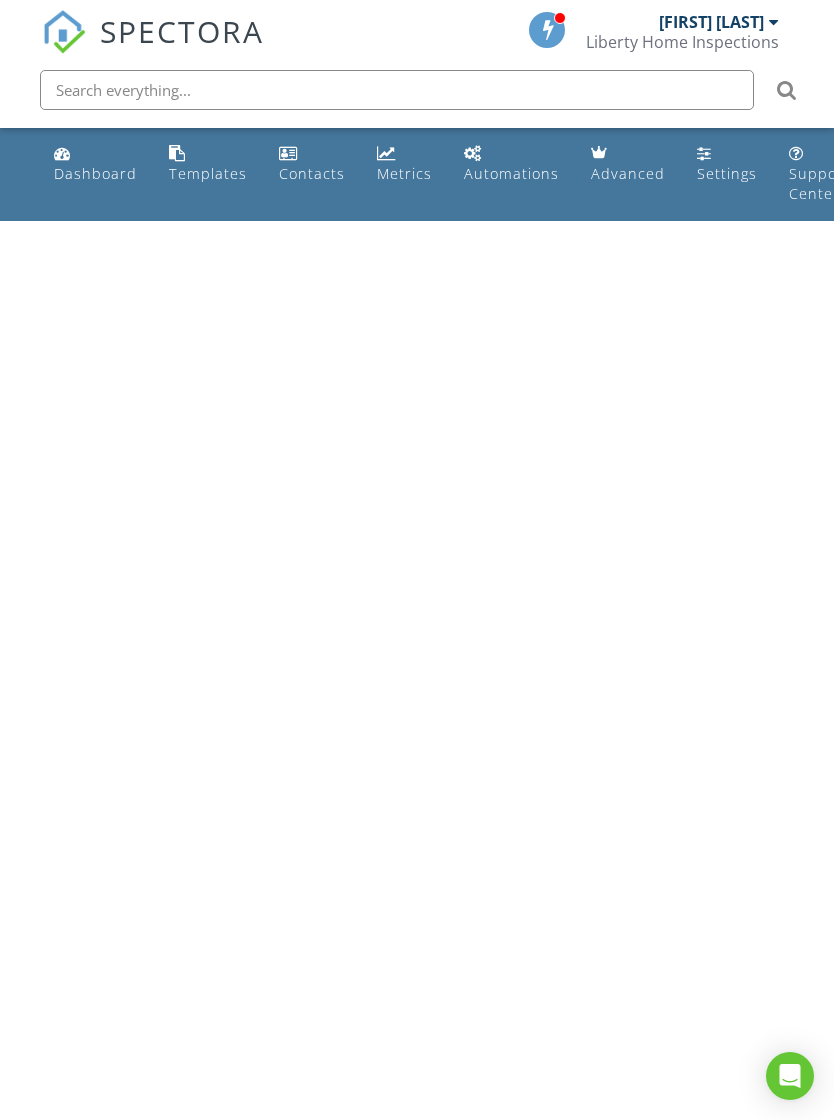 scroll, scrollTop: 0, scrollLeft: 0, axis: both 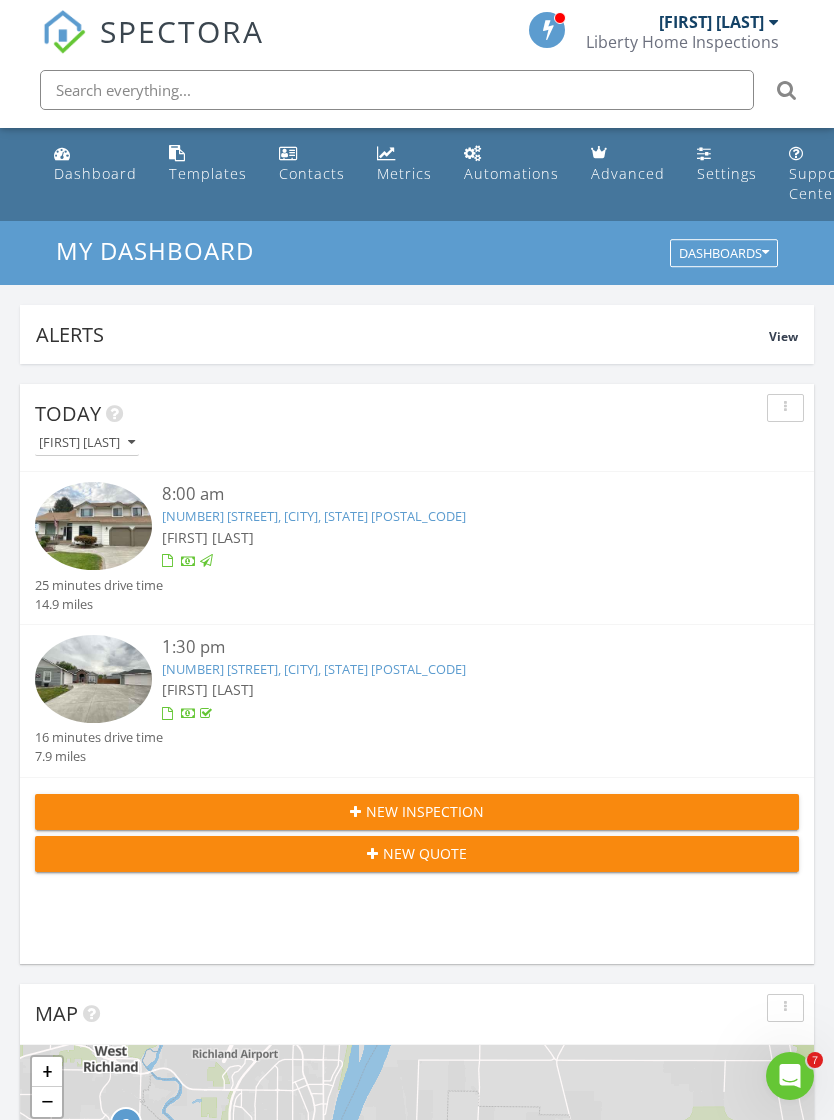 click at bounding box center (62, 153) 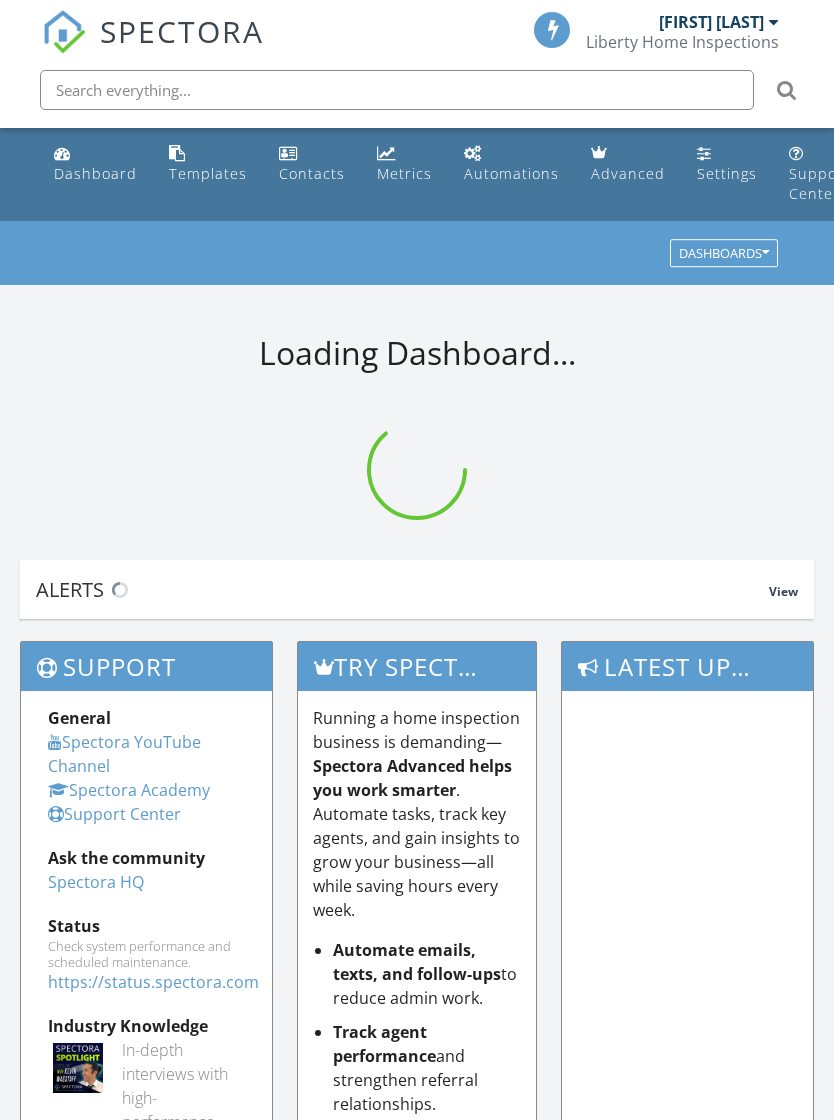 scroll, scrollTop: 0, scrollLeft: 0, axis: both 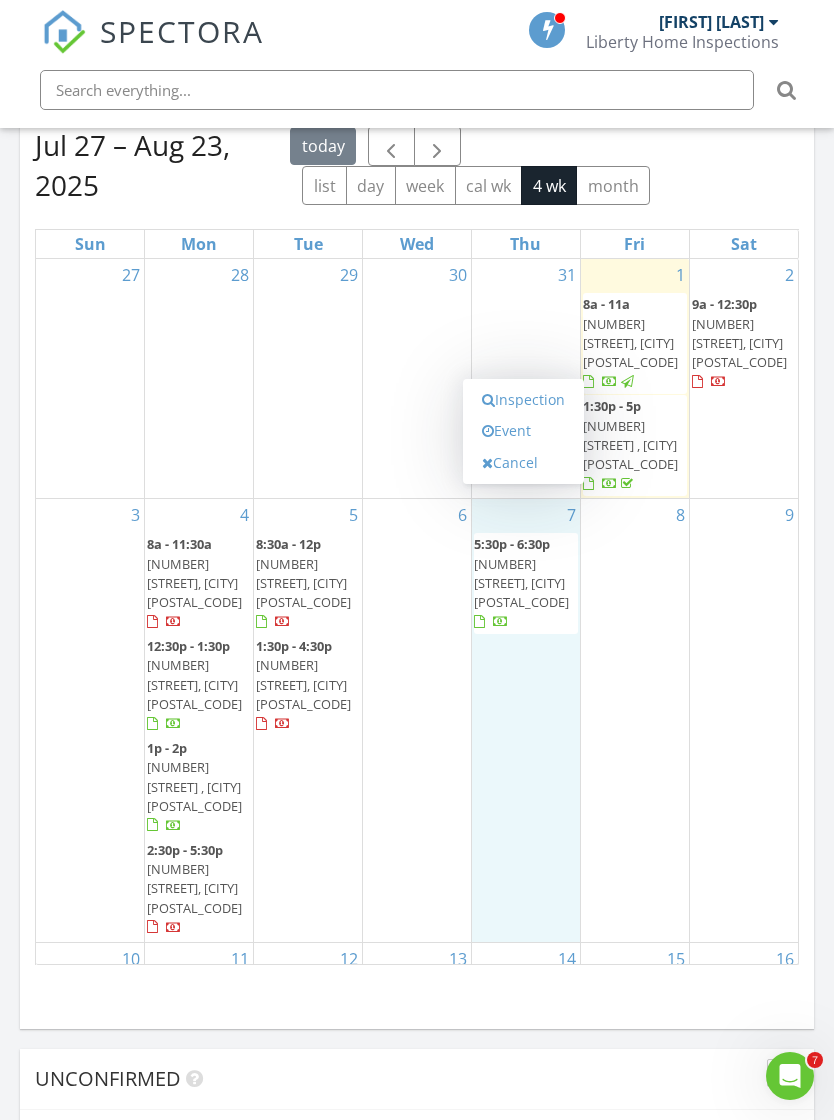 click on "Inspection" at bounding box center (523, 400) 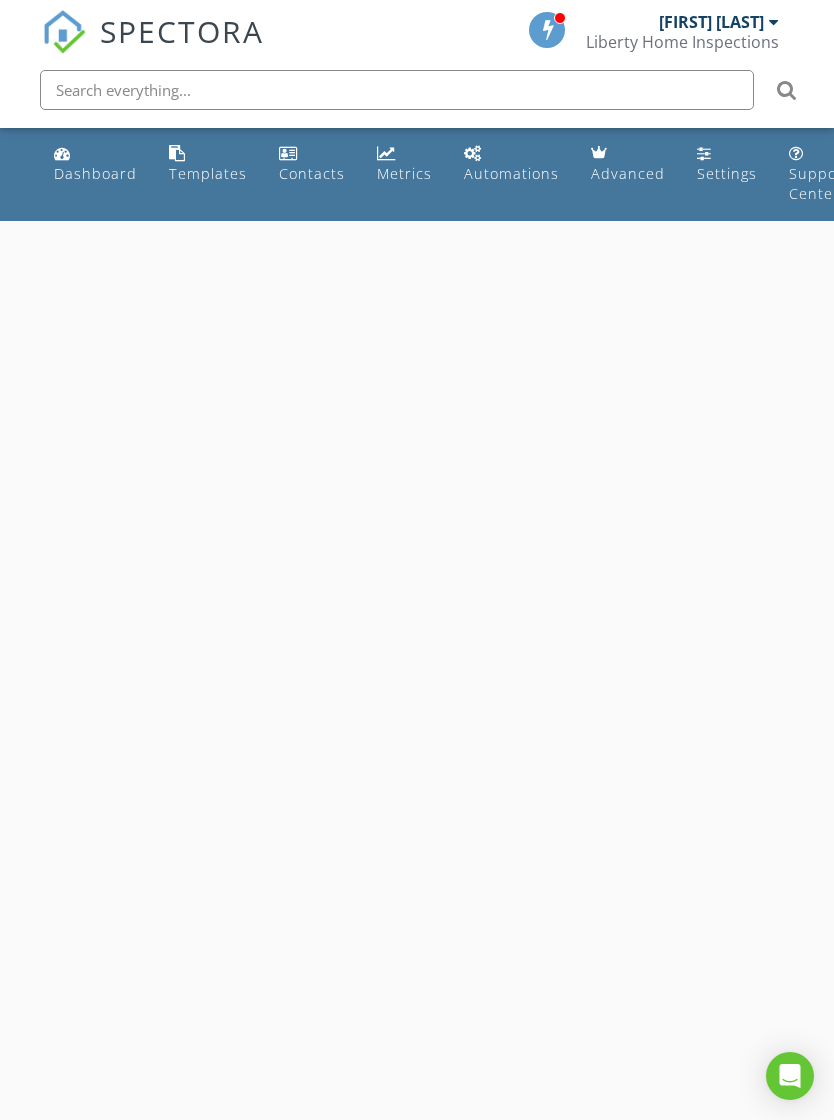 scroll, scrollTop: 0, scrollLeft: 0, axis: both 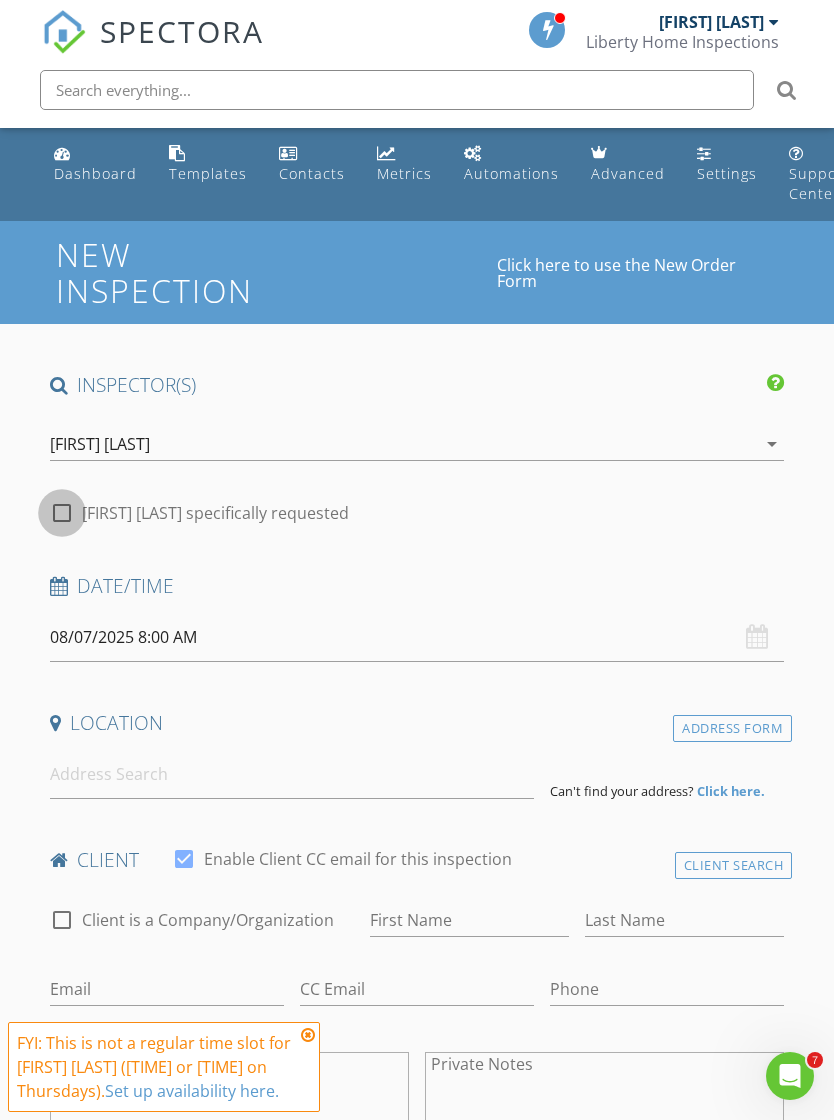 click at bounding box center (62, 513) 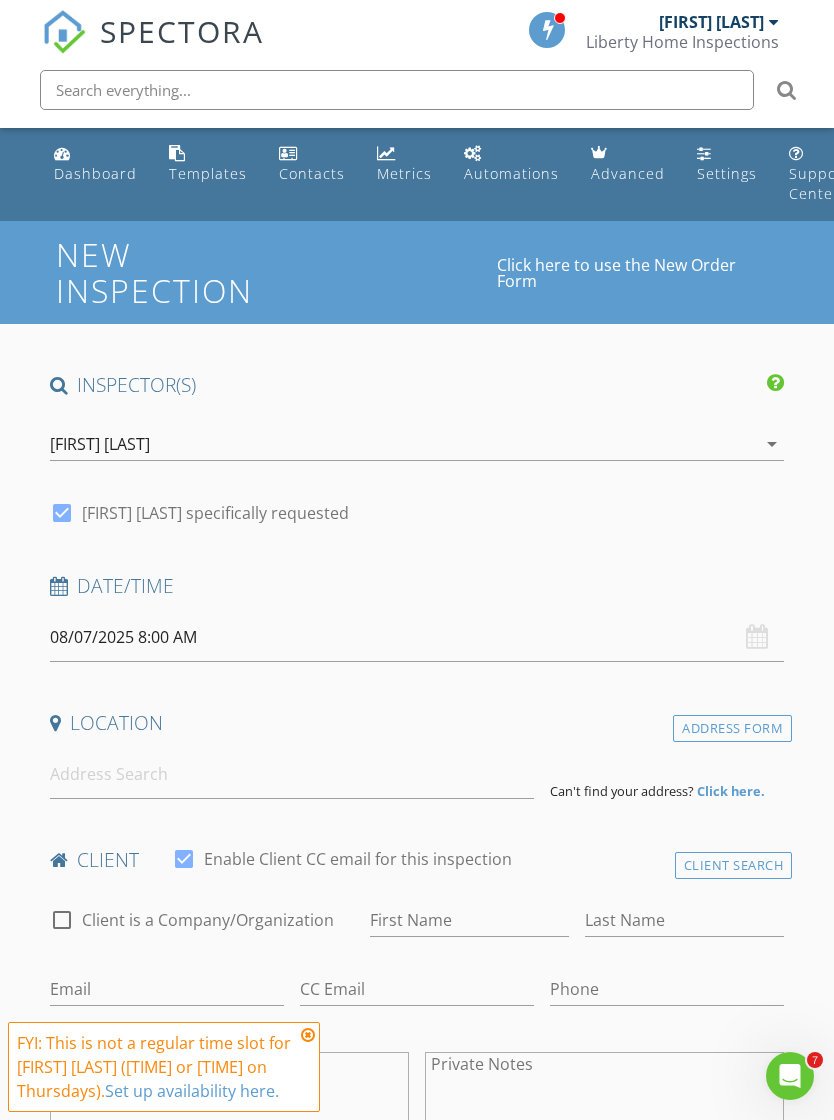 click on "08/07/2025 8:00 AM" at bounding box center [417, 637] 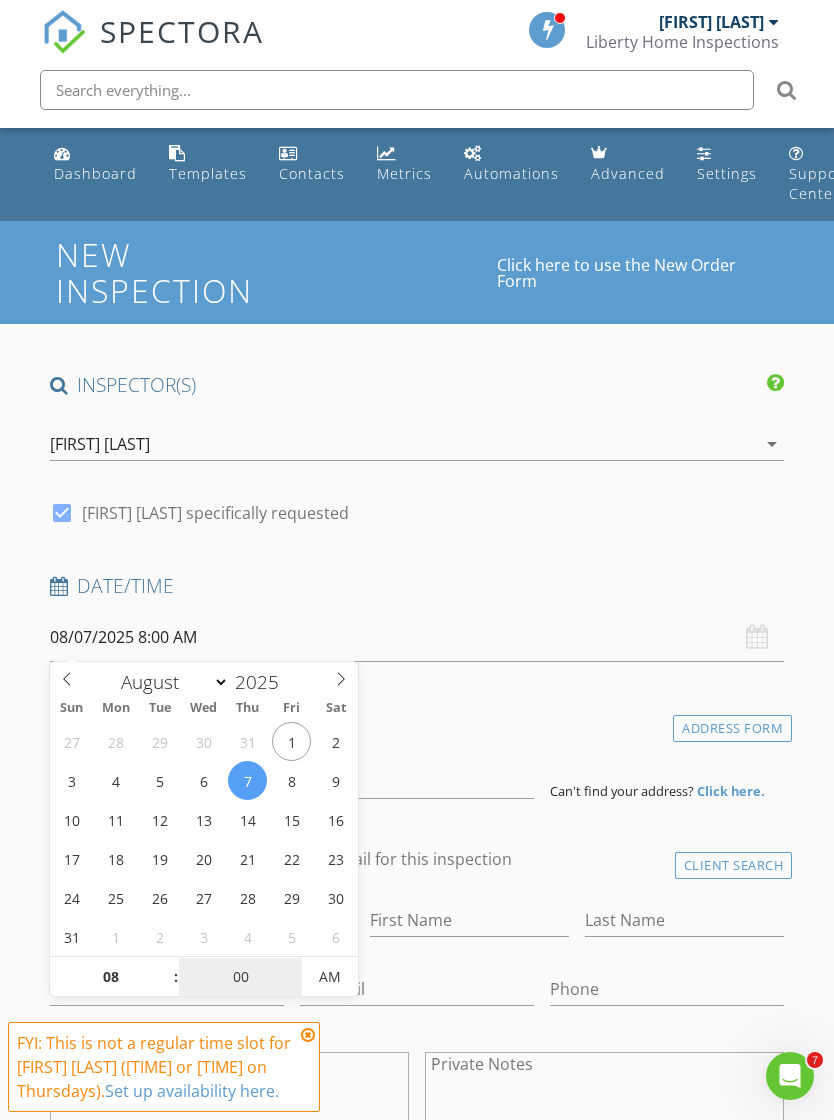click on "00" at bounding box center (240, 978) 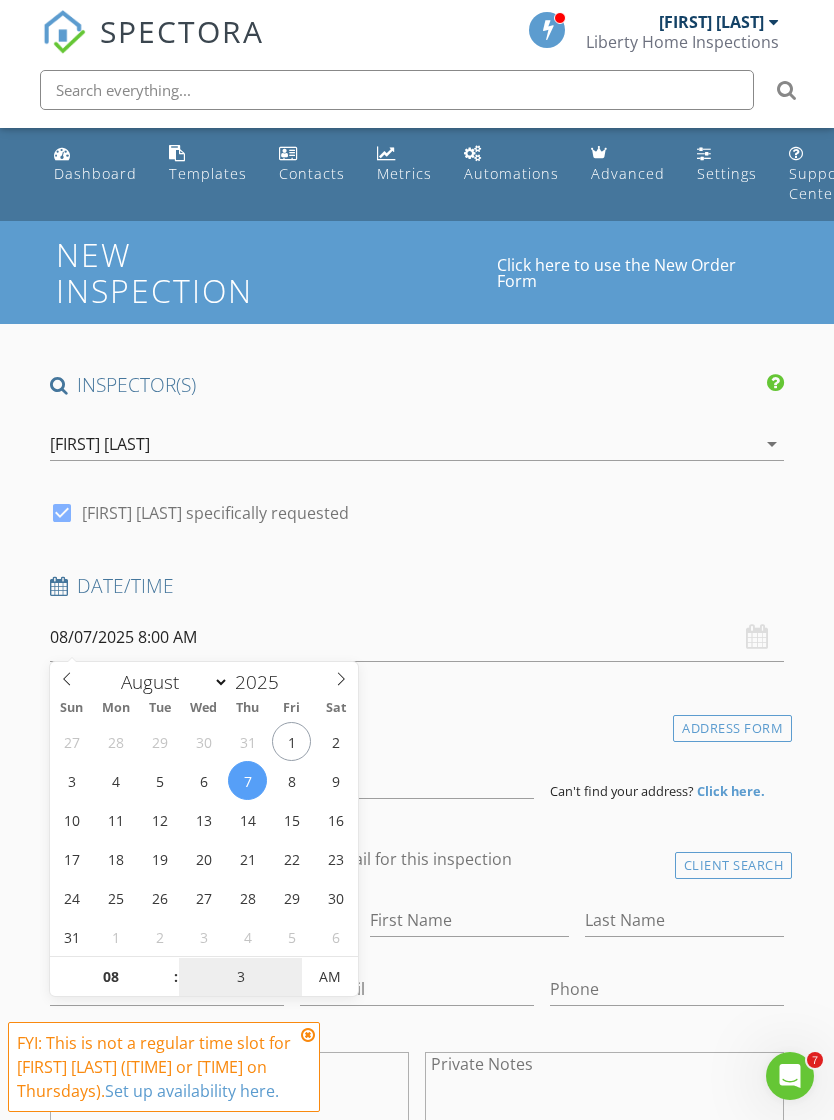 scroll, scrollTop: 248, scrollLeft: 0, axis: vertical 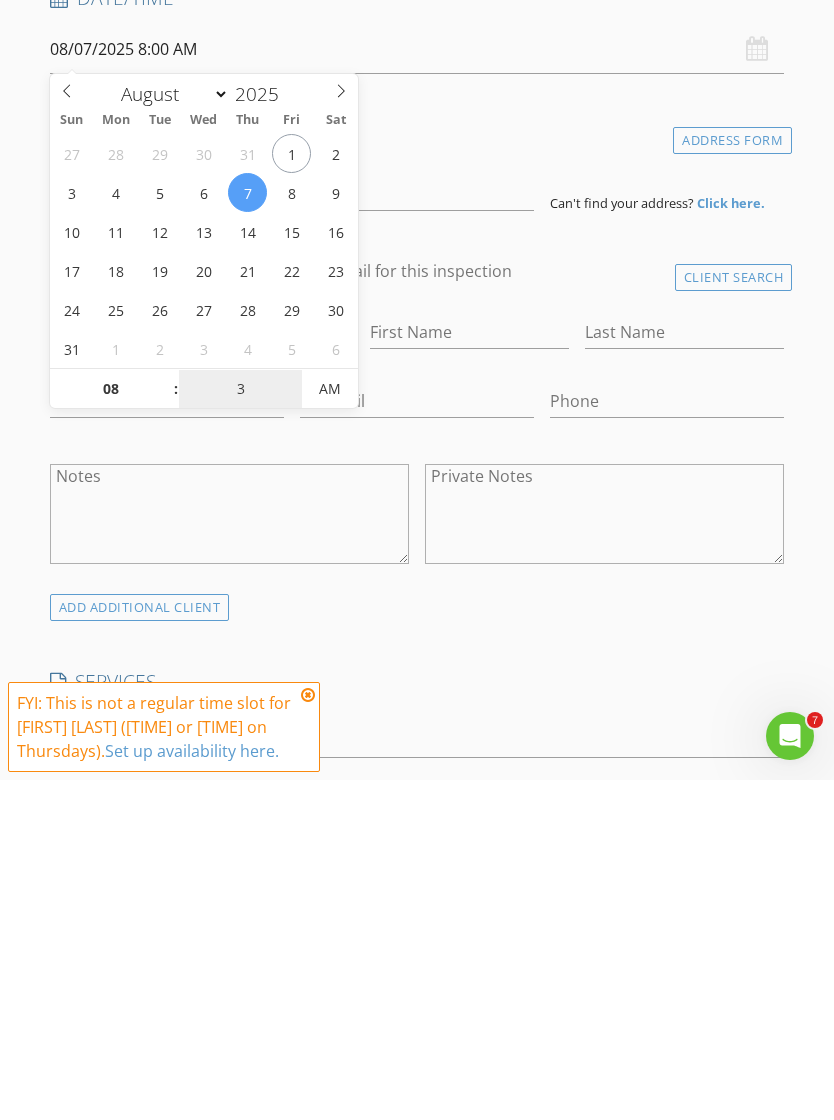 type on "30" 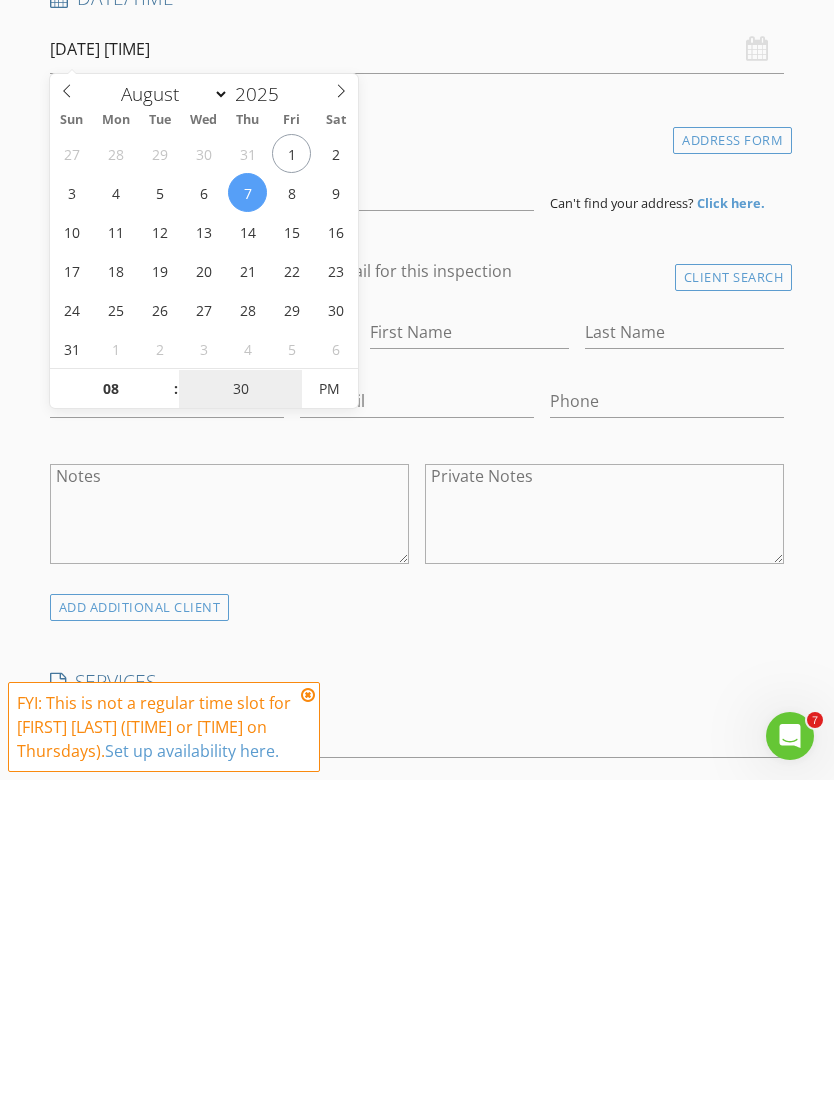 click on "PM" at bounding box center (329, 729) 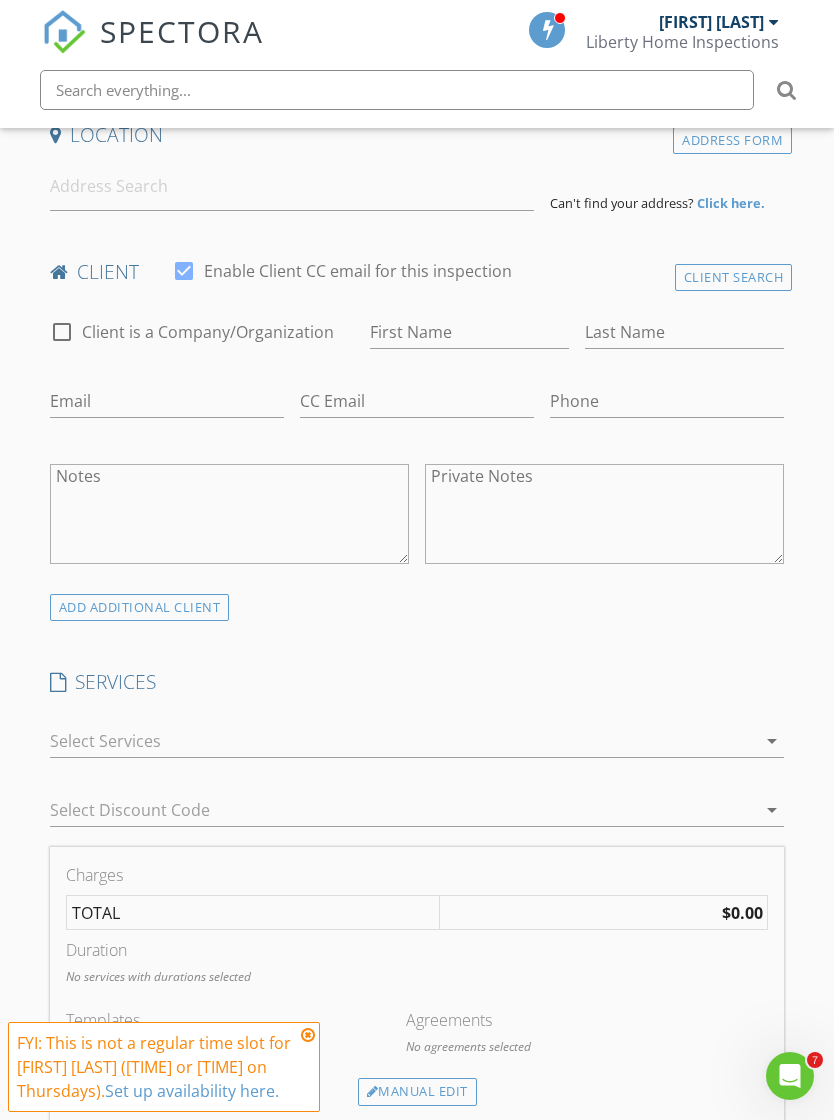 click on "INSPECTOR(S)
check_box   Bobby Flores   PRIMARY   Bobby Flores arrow_drop_down   check_box Bobby Flores specifically requested
Date/Time
08/07/2025 8:30 AM
Location
Address Form       Can't find your address?   Click here.
client
check_box Enable Client CC email for this inspection   Client Search     check_box_outline_blank Client is a Company/Organization     First Name   Last Name   Email   CC Email   Phone           Notes   Private Notes
ADD ADDITIONAL client
SERVICES
arrow_drop_down     Select Discount Code arrow_drop_down    Charges       TOTAL   $0.00    Duration    No services with durations selected      Templates    No templates selected    Agreements    No agreements selected
Manual Edit
FEES
TOTAL:   $0.00" at bounding box center (417, 1124) 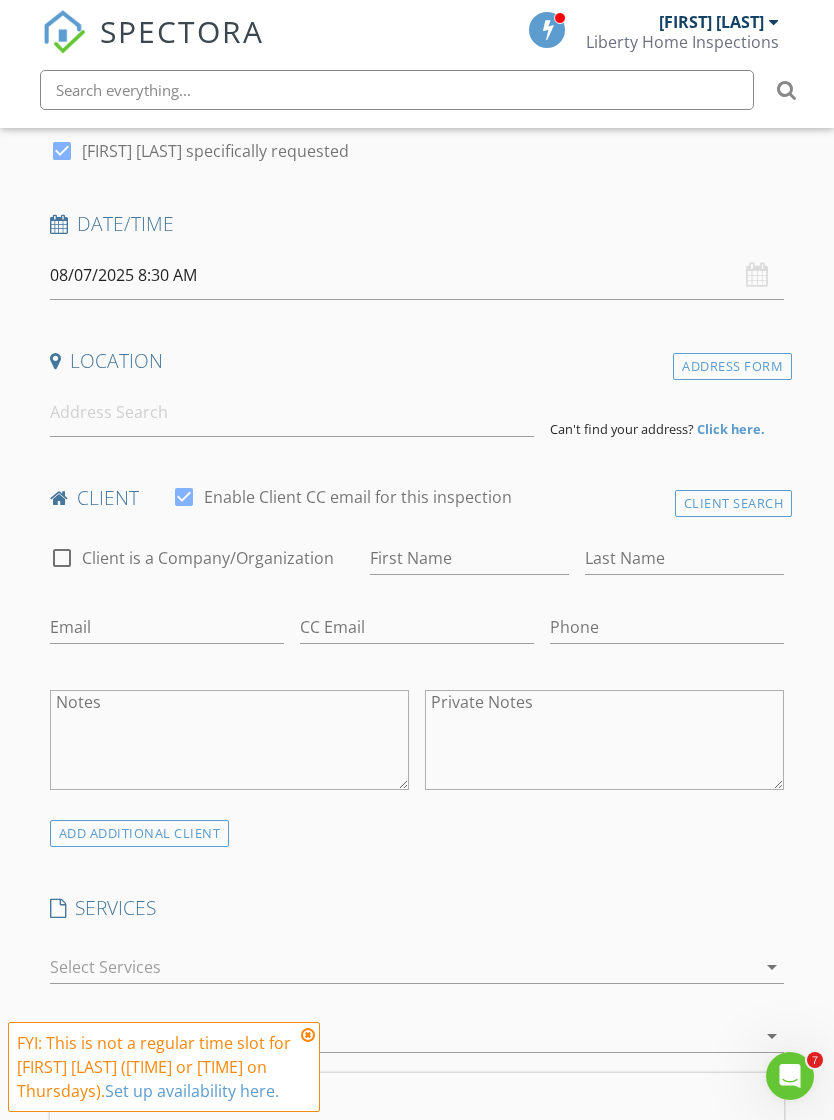 scroll, scrollTop: 357, scrollLeft: 0, axis: vertical 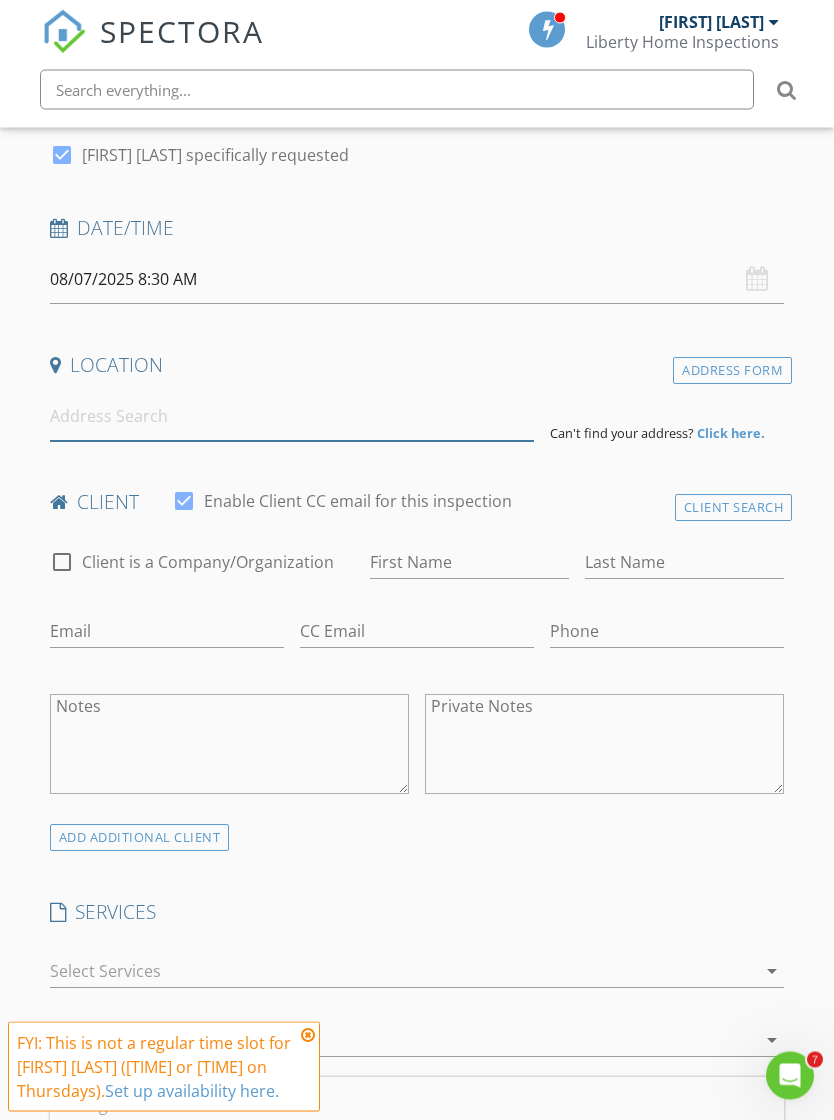 click at bounding box center (292, 417) 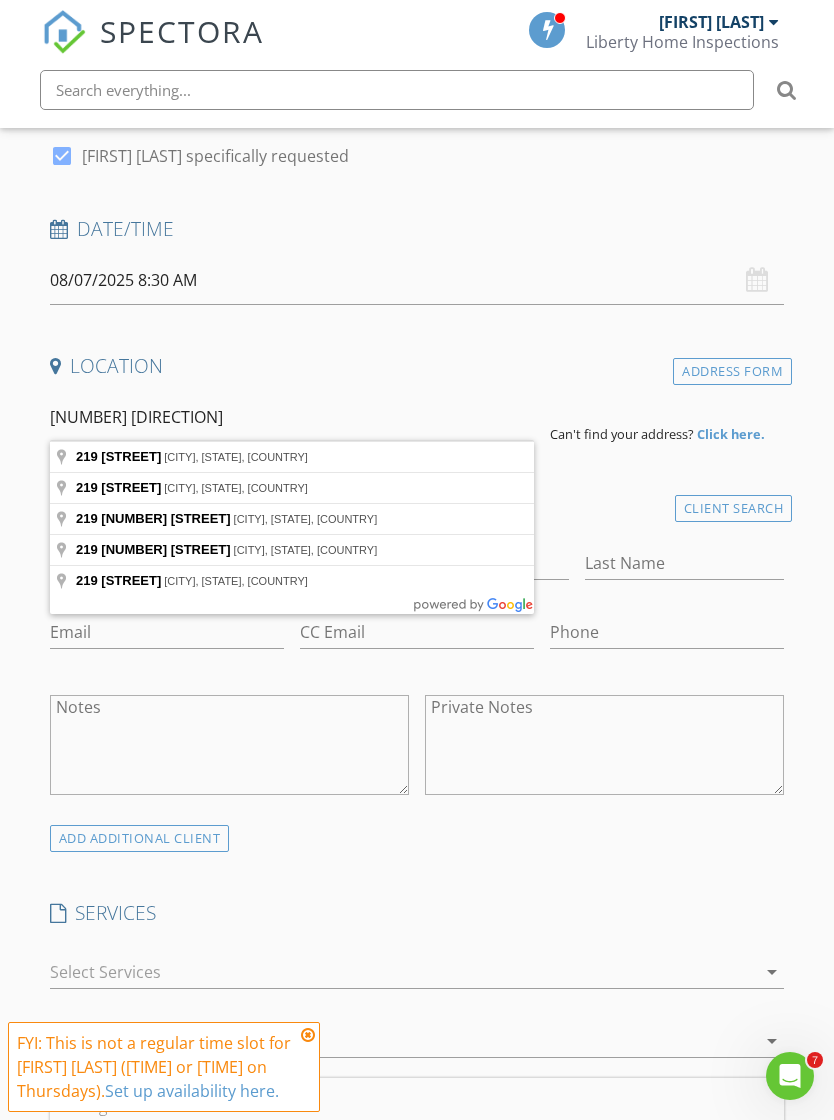 type on "219 E 6th Ave, Kennewick, WA, USA" 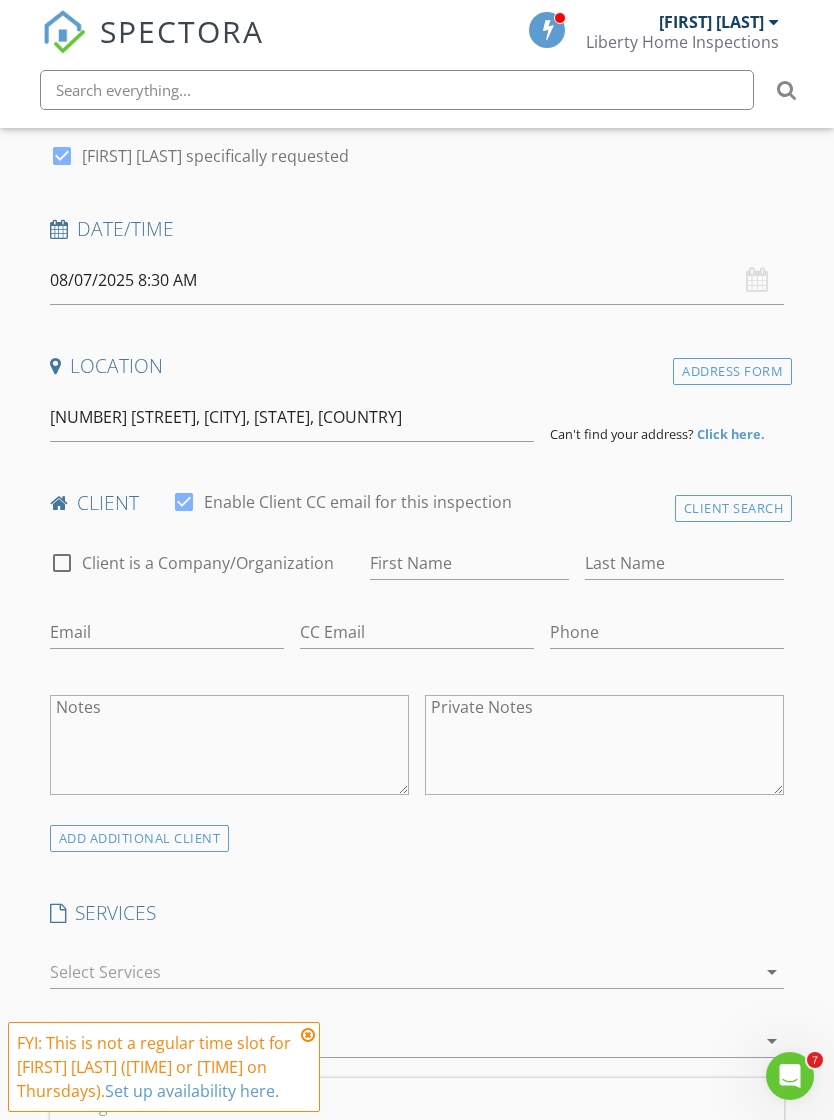 scroll, scrollTop: 358, scrollLeft: 0, axis: vertical 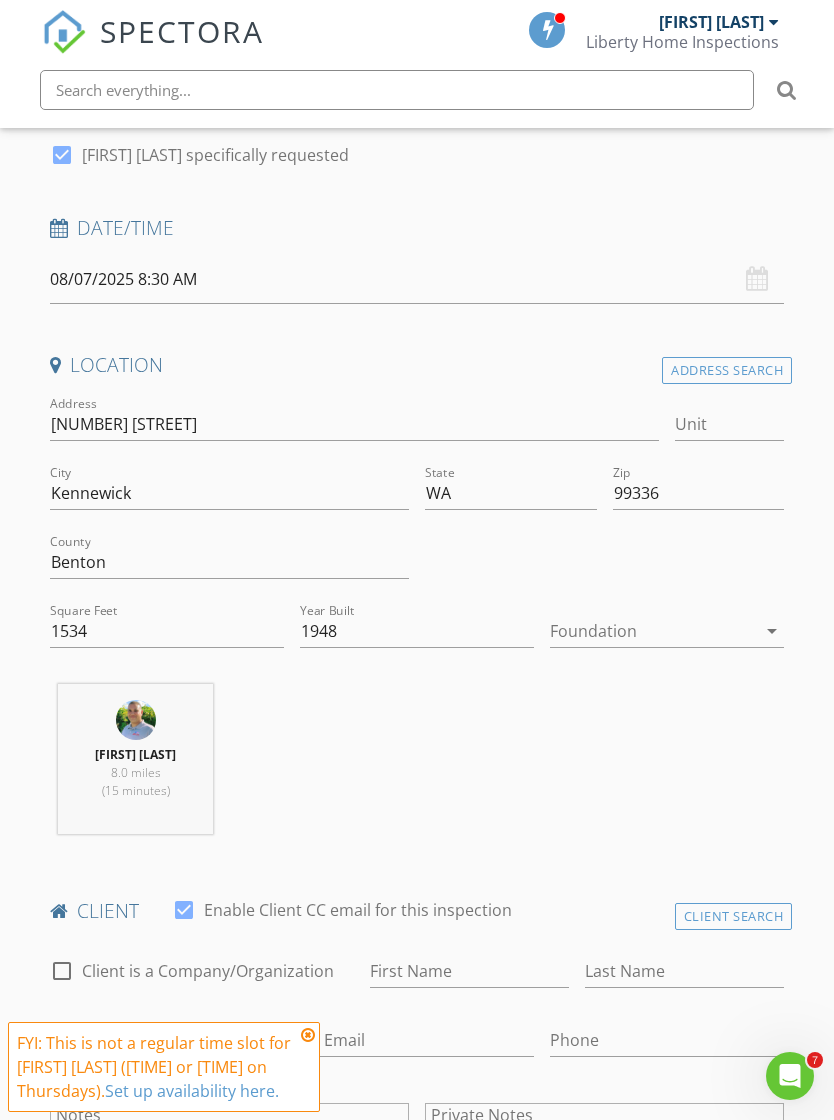 click at bounding box center (653, 631) 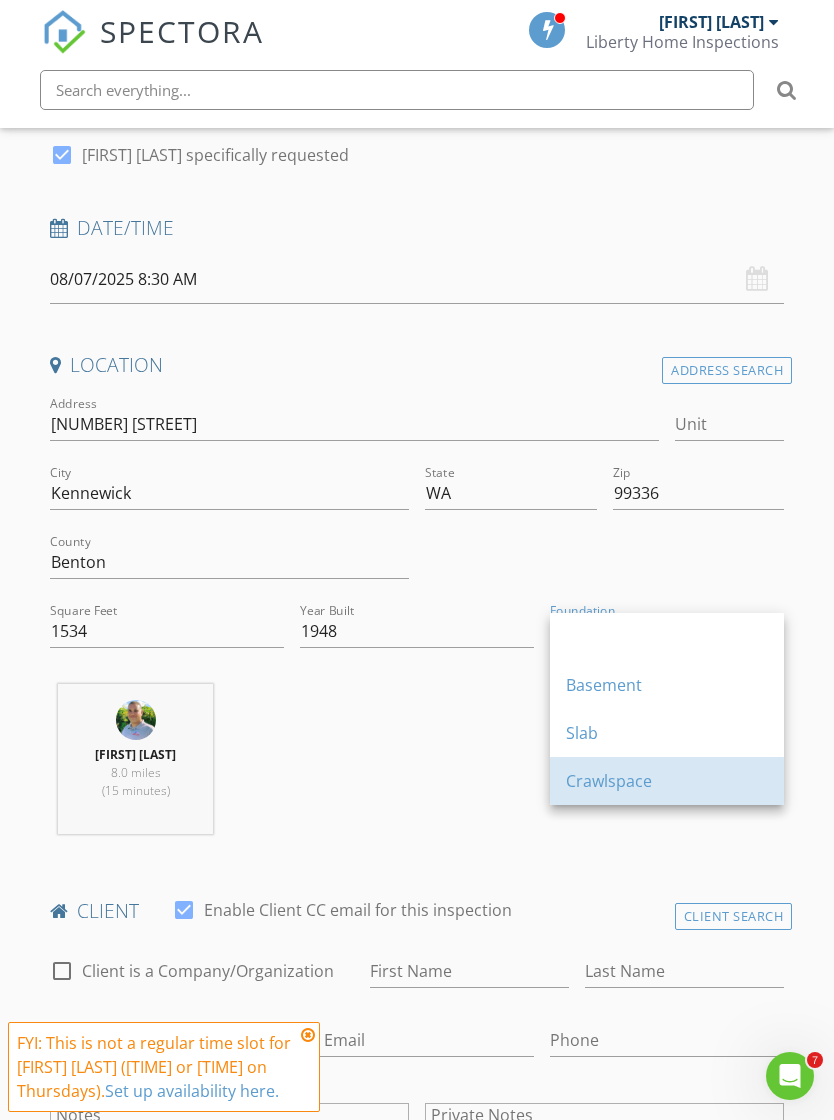 click on "Crawlspace" at bounding box center [667, 781] 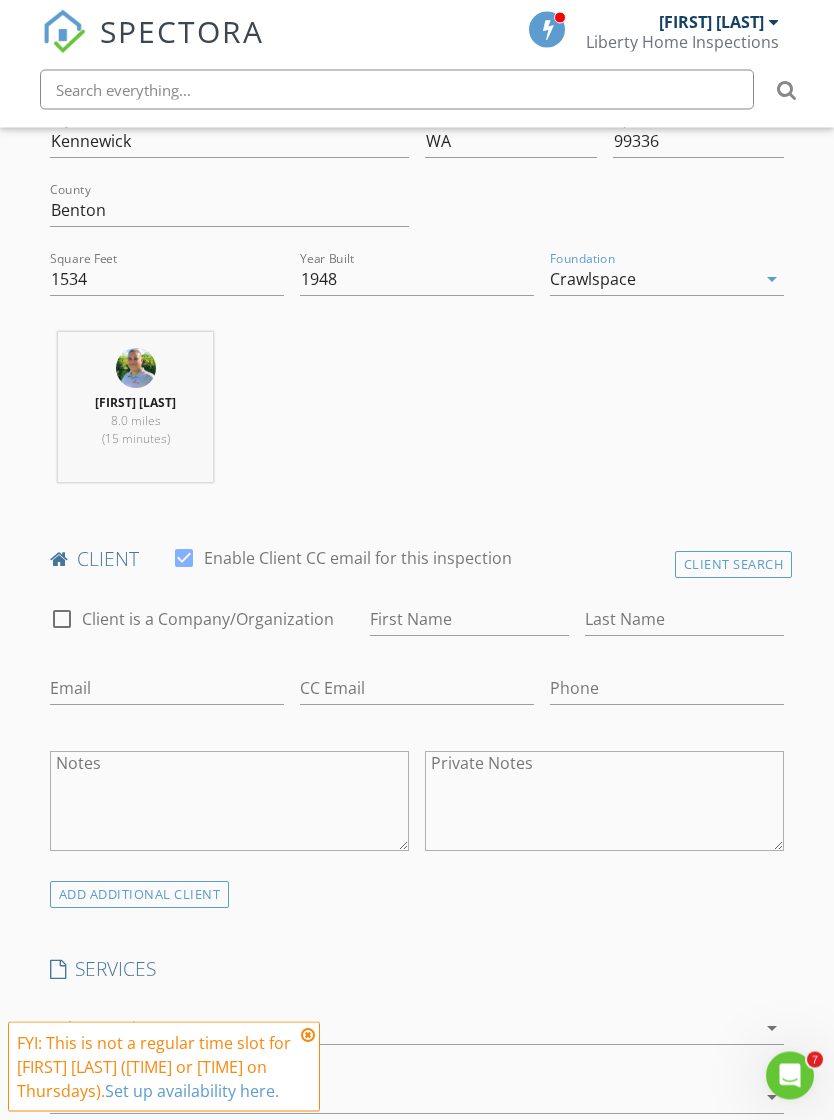 scroll, scrollTop: 797, scrollLeft: 0, axis: vertical 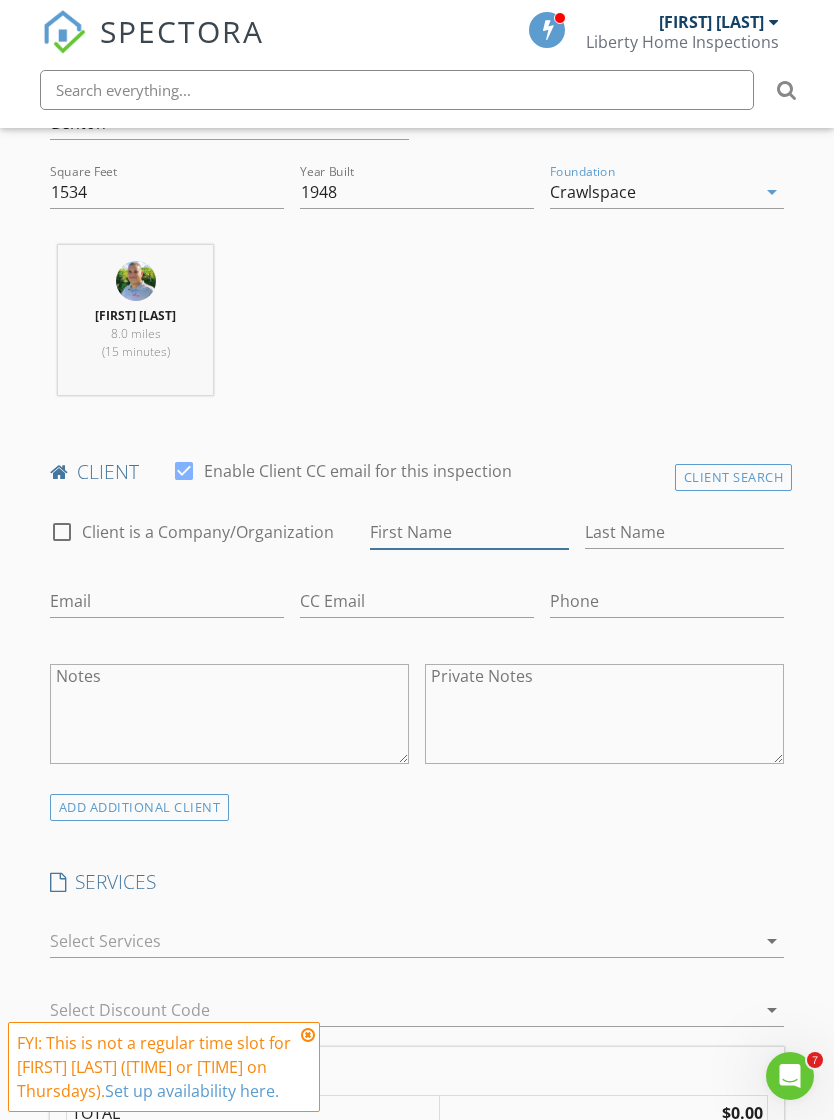 click on "First Name" at bounding box center (469, 532) 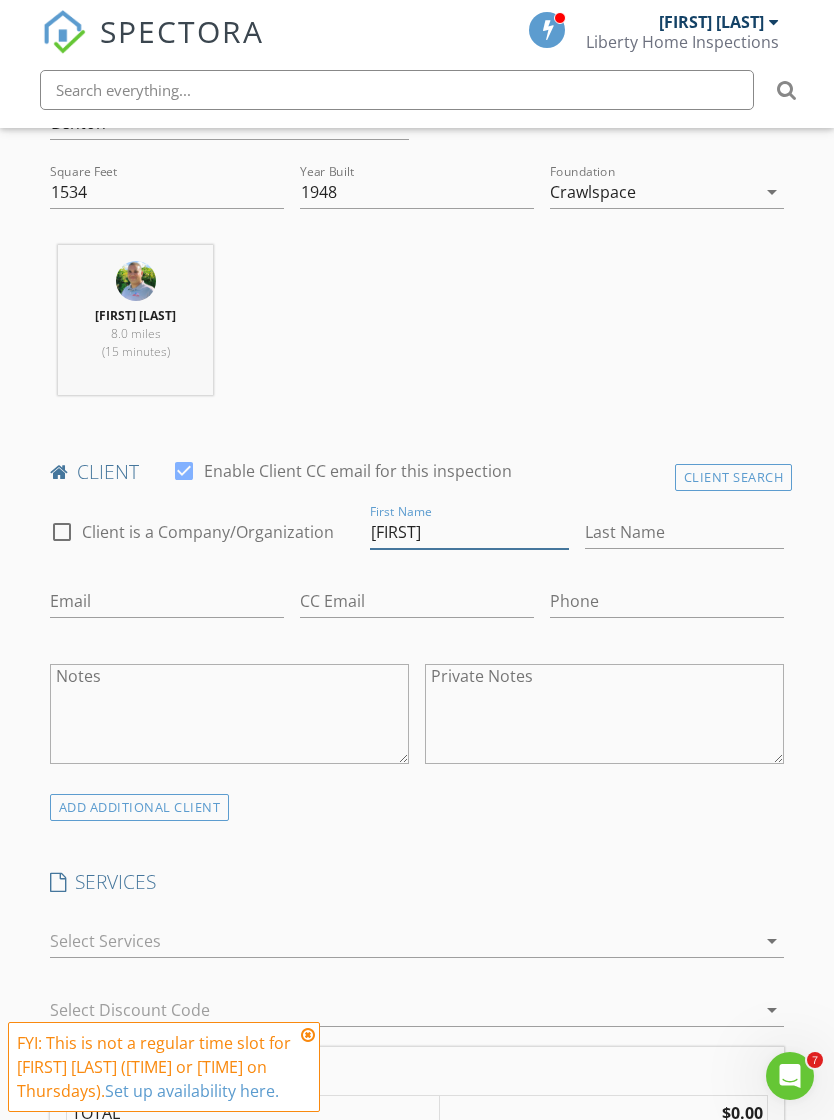 type on "Kaya" 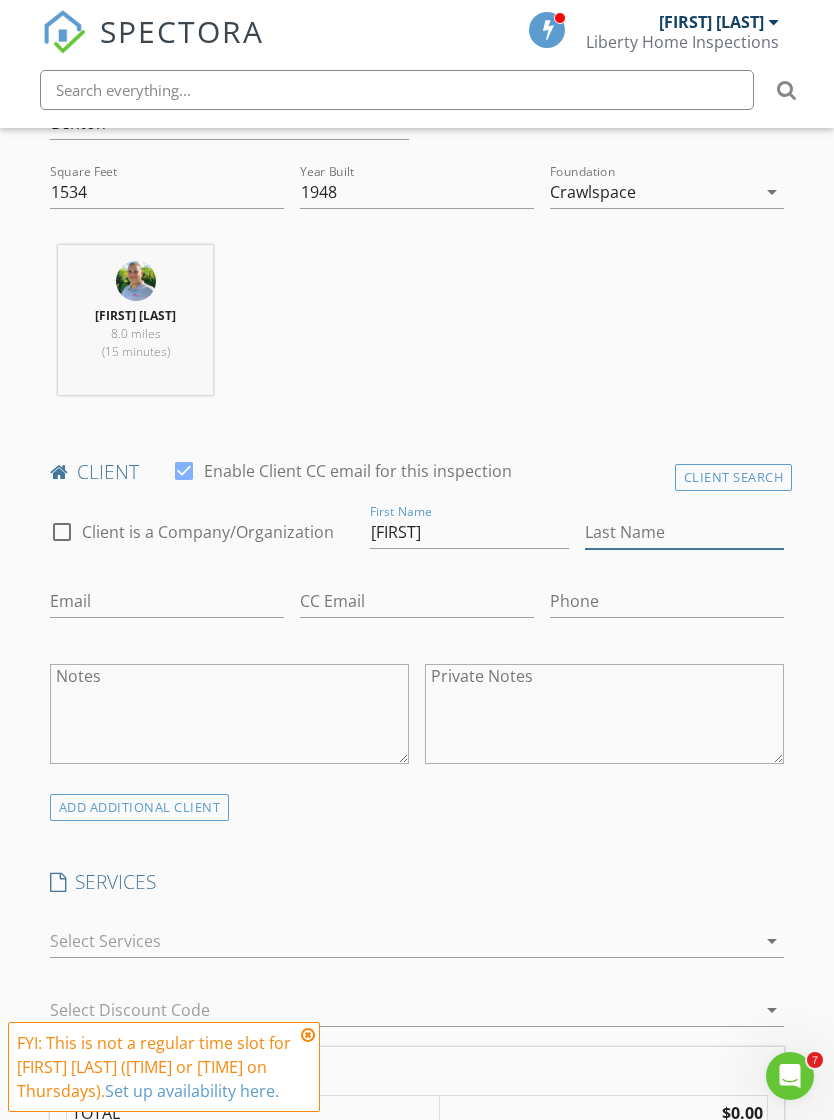 click on "Last Name" at bounding box center [684, 532] 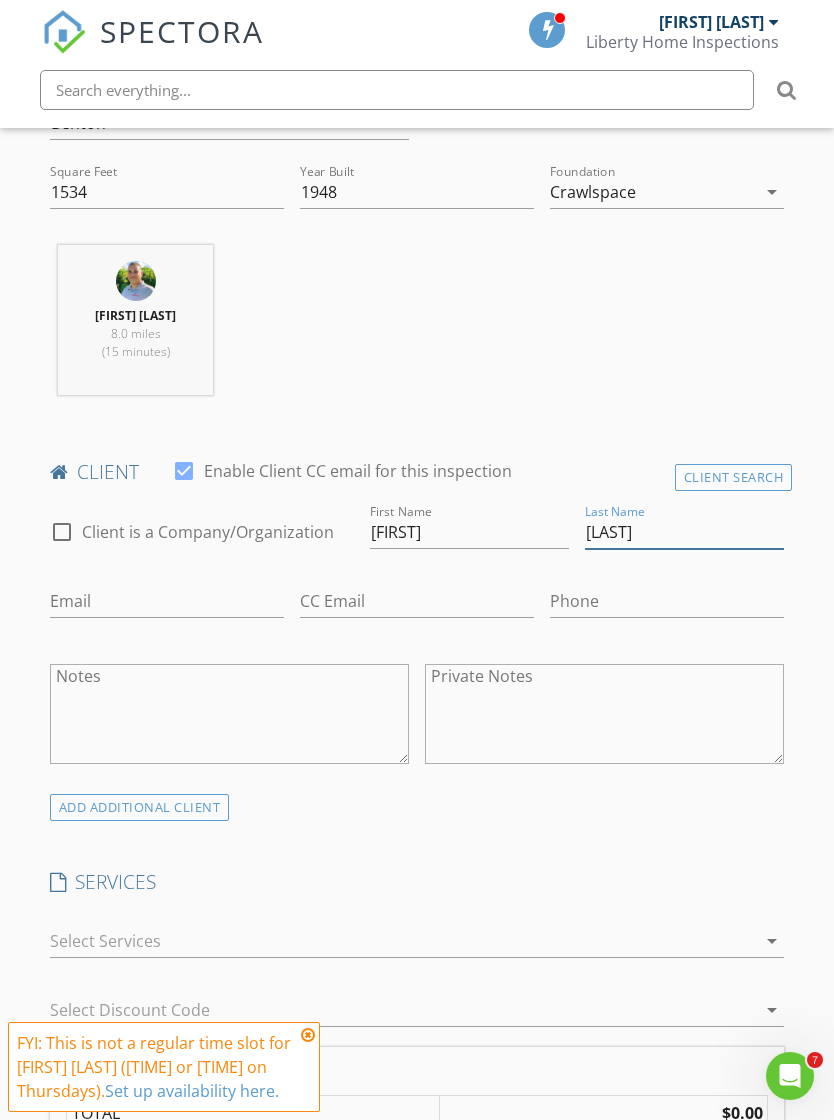 type on "Shriver" 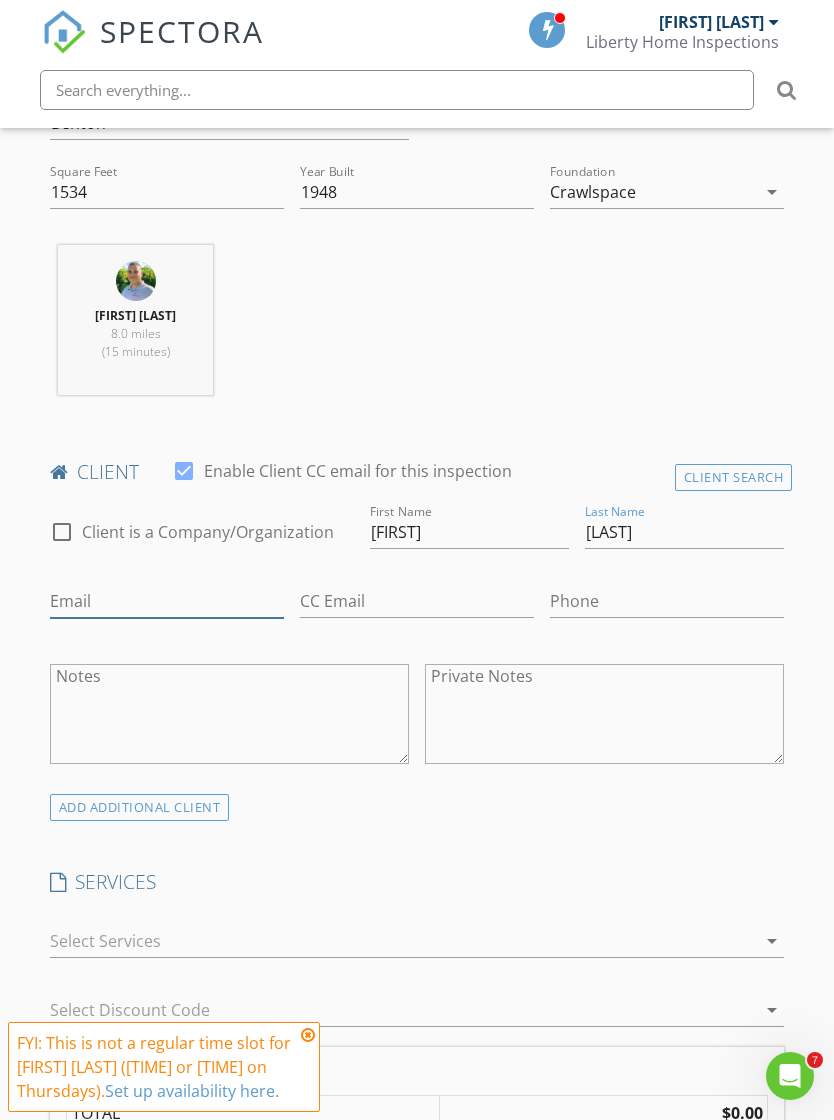 click on "Email" at bounding box center (167, 601) 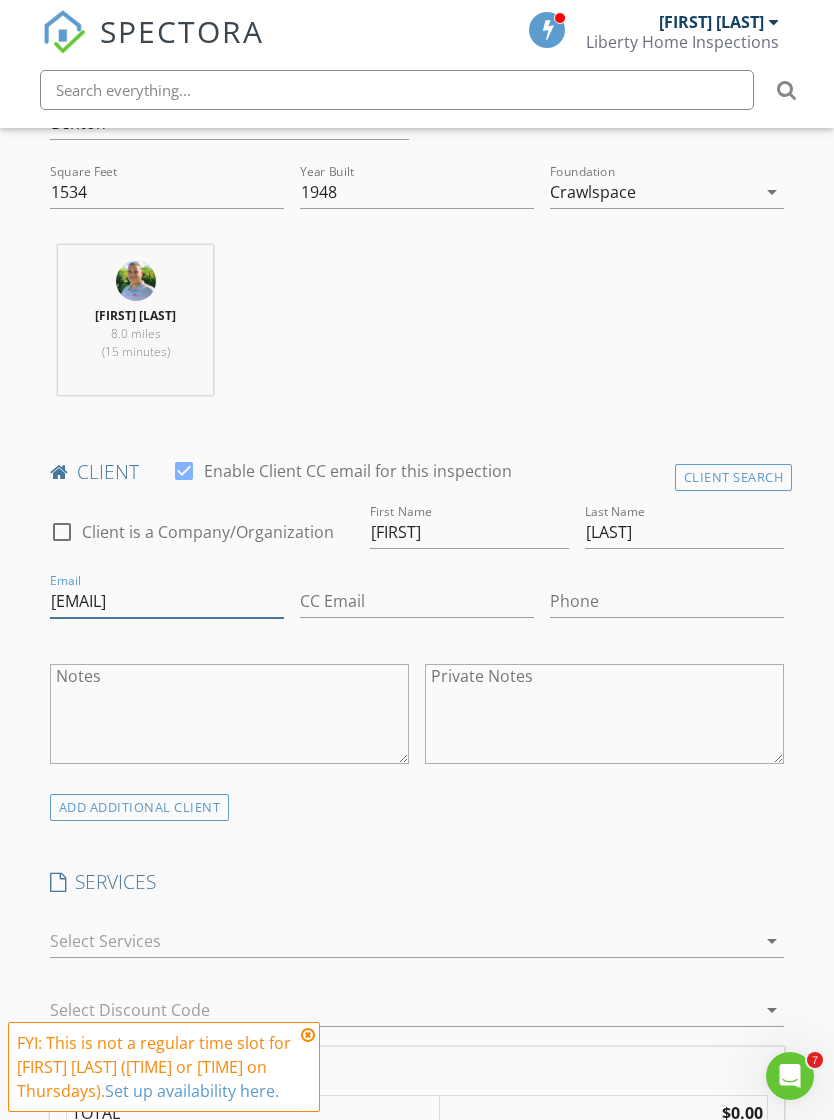 type on "Kaya.shriver@outlook.com" 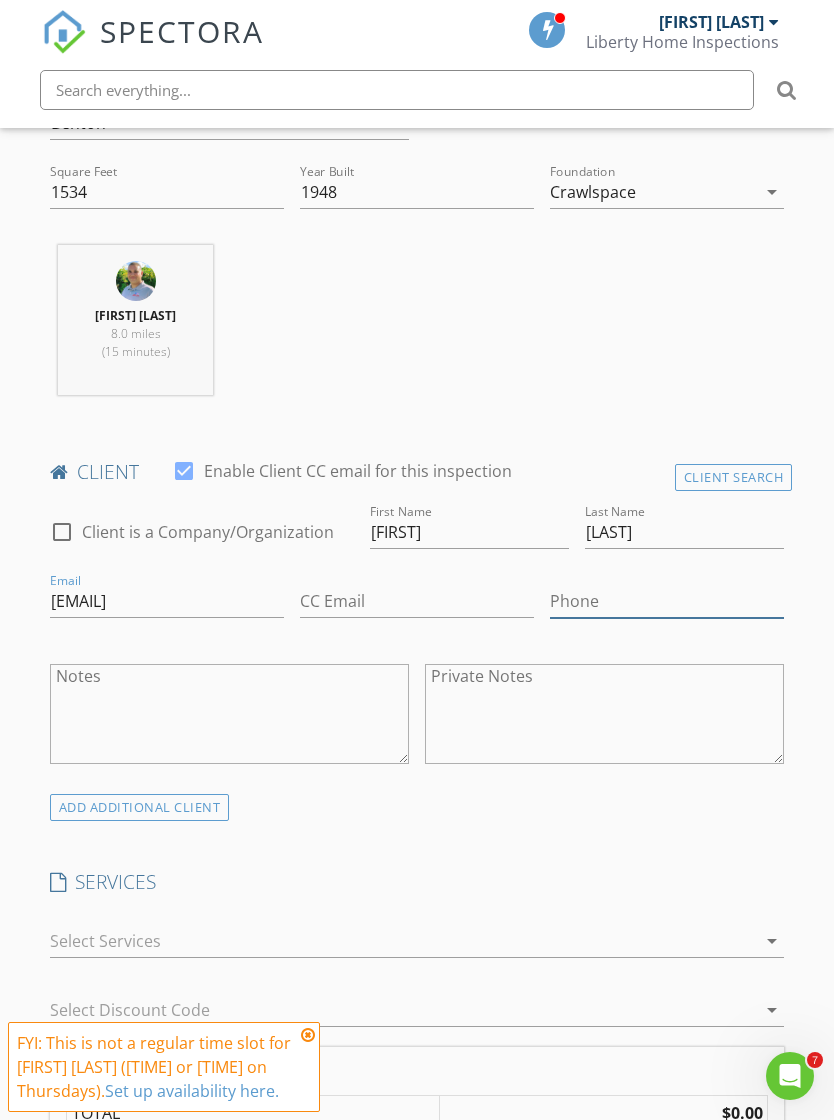 click on "Phone" at bounding box center (667, 601) 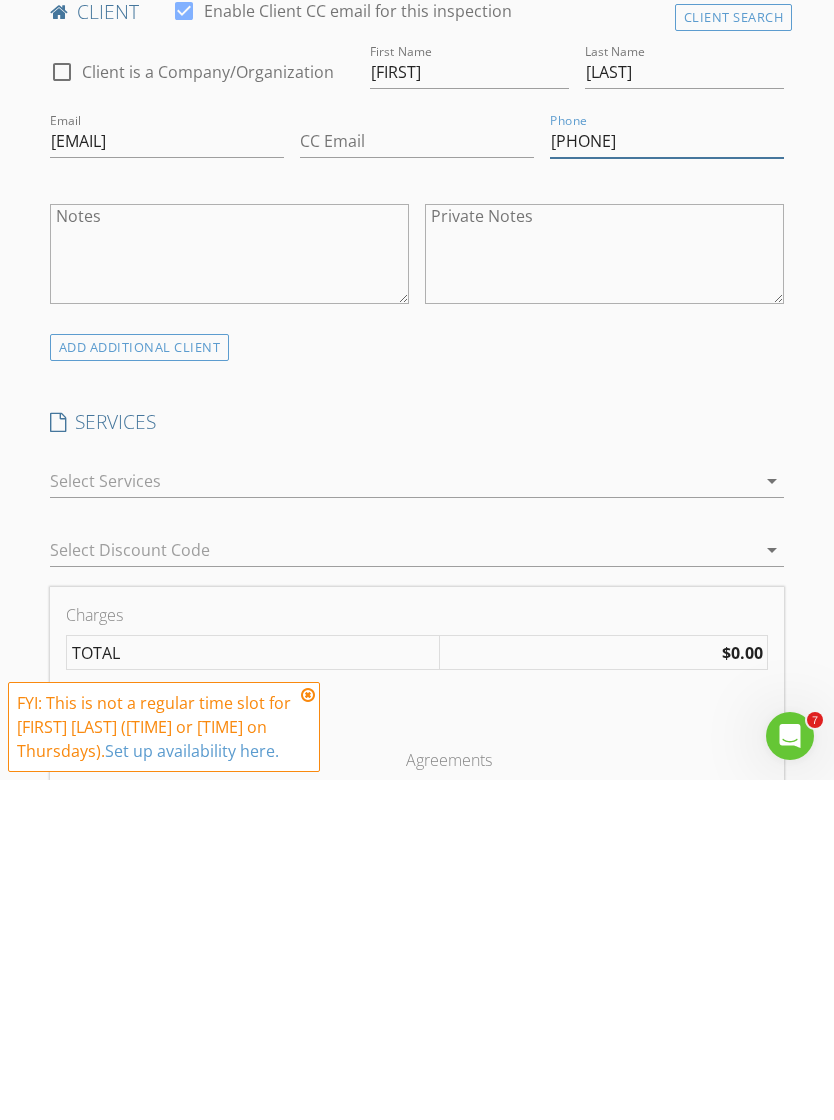 type on "[PHONE]" 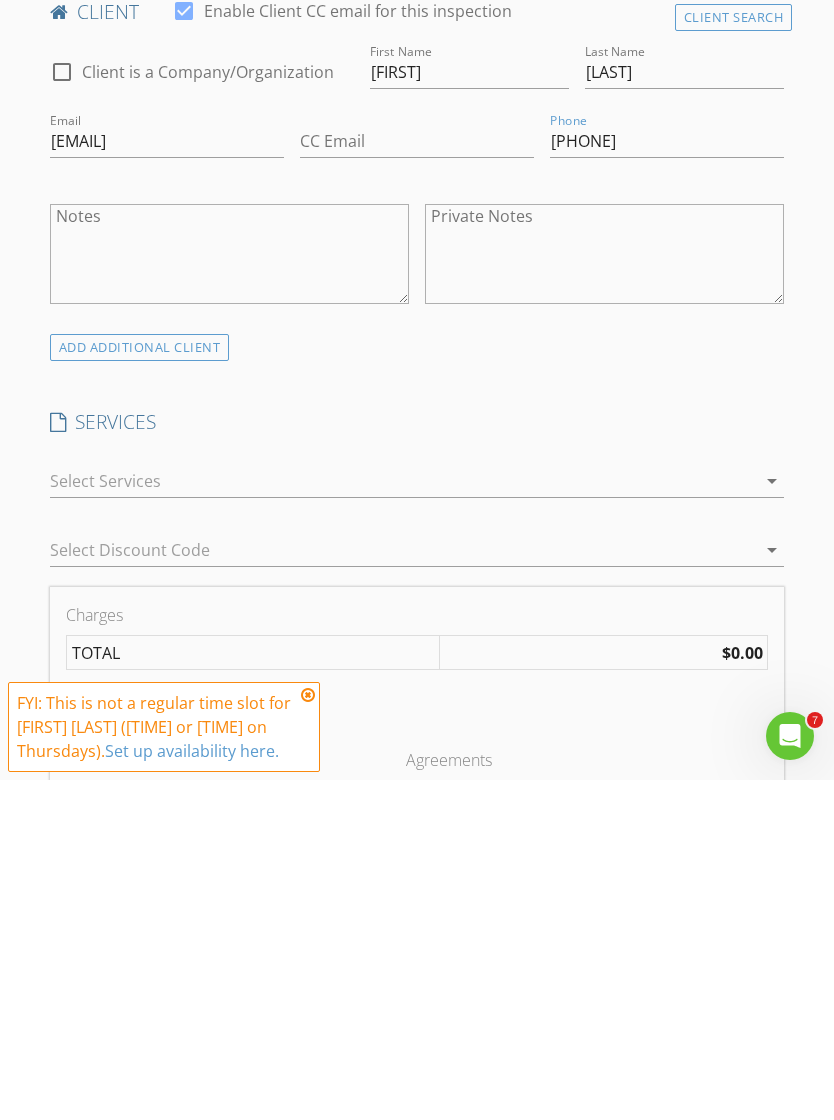 click on "arrow_drop_down" at bounding box center (772, 821) 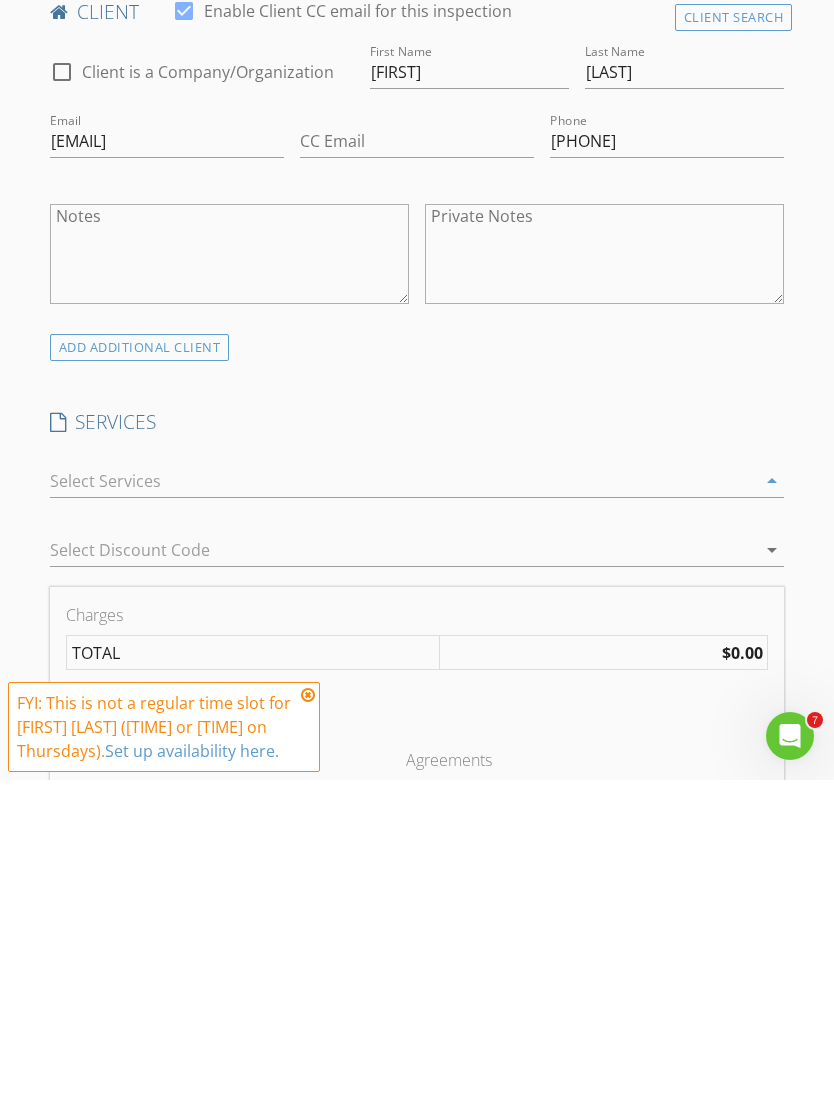 scroll, scrollTop: 1258, scrollLeft: 0, axis: vertical 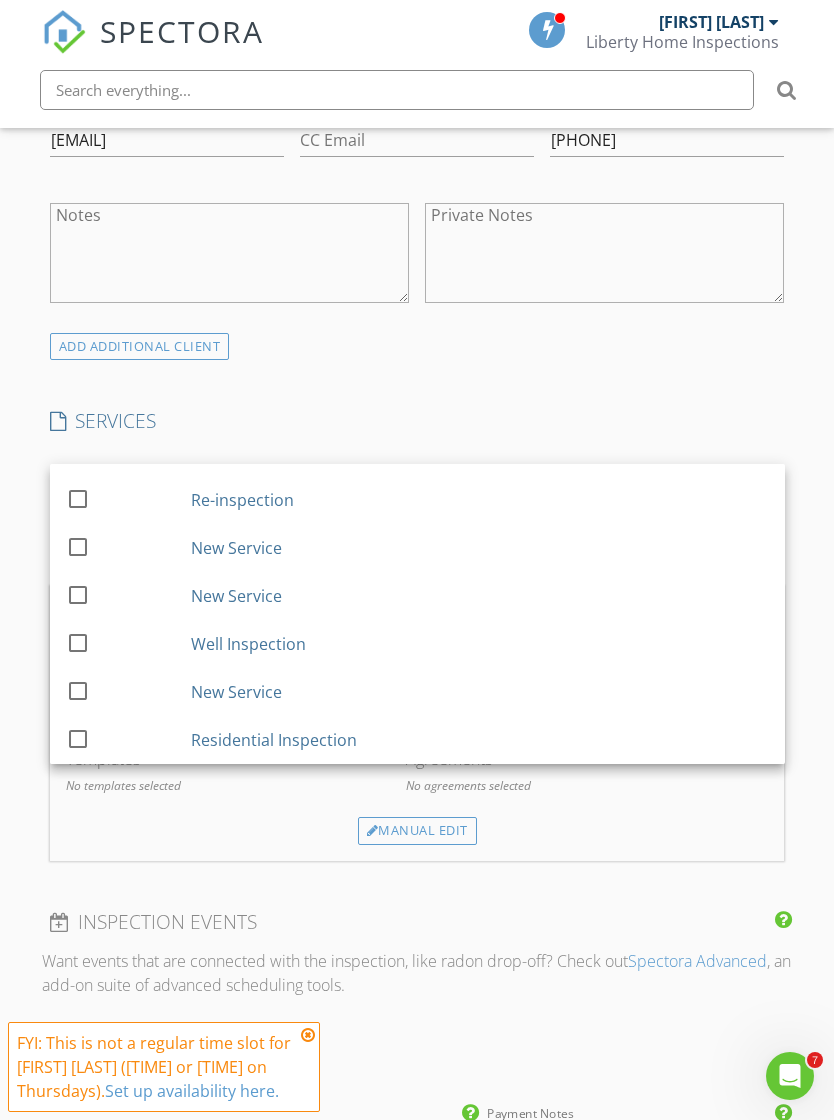 click at bounding box center [78, 738] 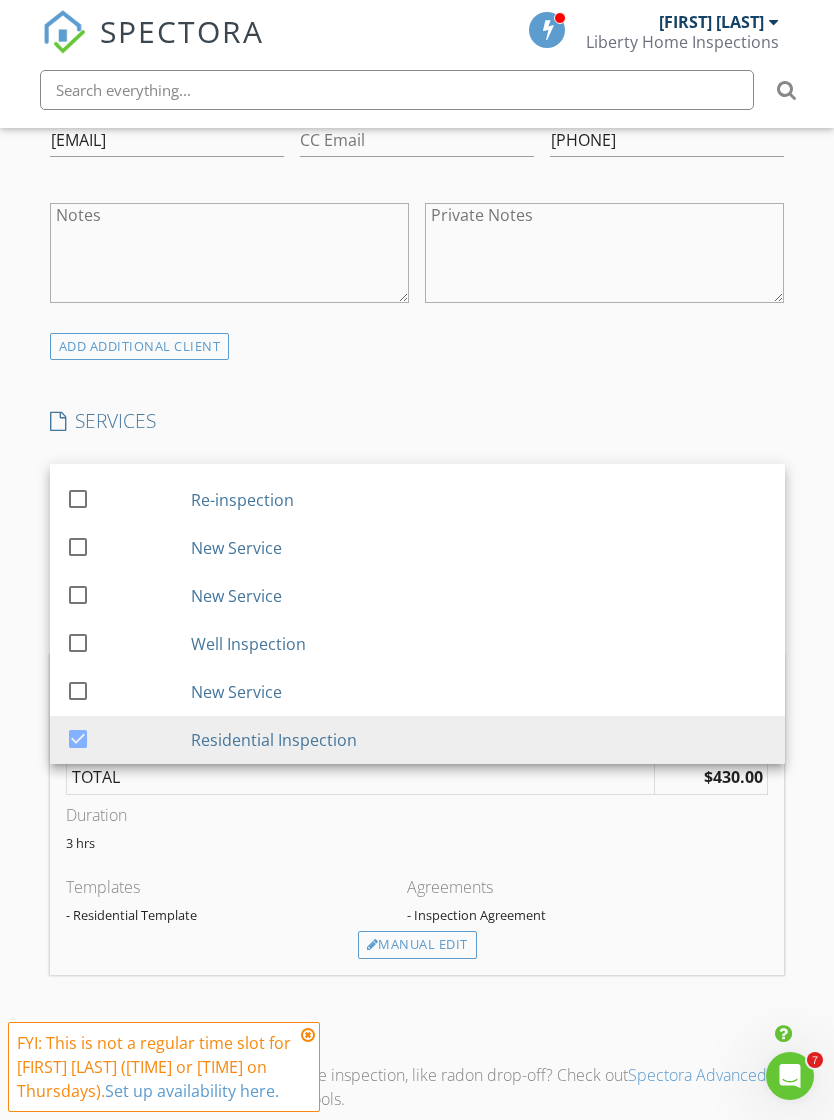 click on "INSPECTOR(S)
check_box   Bobby Flores   PRIMARY   Bobby Flores arrow_drop_down   check_box Bobby Flores specifically requested
Date/Time
08/07/2025 8:30 AM
Location
Address Search       Address 219 E 6th Ave   Unit   City Kennewick   State WA   Zip 99336   County Benton     Square Feet 1534   Year Built 1948   Foundation Crawlspace arrow_drop_down     Bobby Flores     8.0 miles     (15 minutes)
client
check_box Enable Client CC email for this inspection   Client Search     check_box_outline_blank Client is a Company/Organization     First Name Kaya   Last Name Shriver   Email Kaya.shriver@outlook.com   CC Email   Phone 509-412-4402           Notes   Private Notes
ADD ADDITIONAL client
SERVICES
check_box_outline_blank   Commercial Inspection   check_box_outline_blank   New Service" at bounding box center (417, 715) 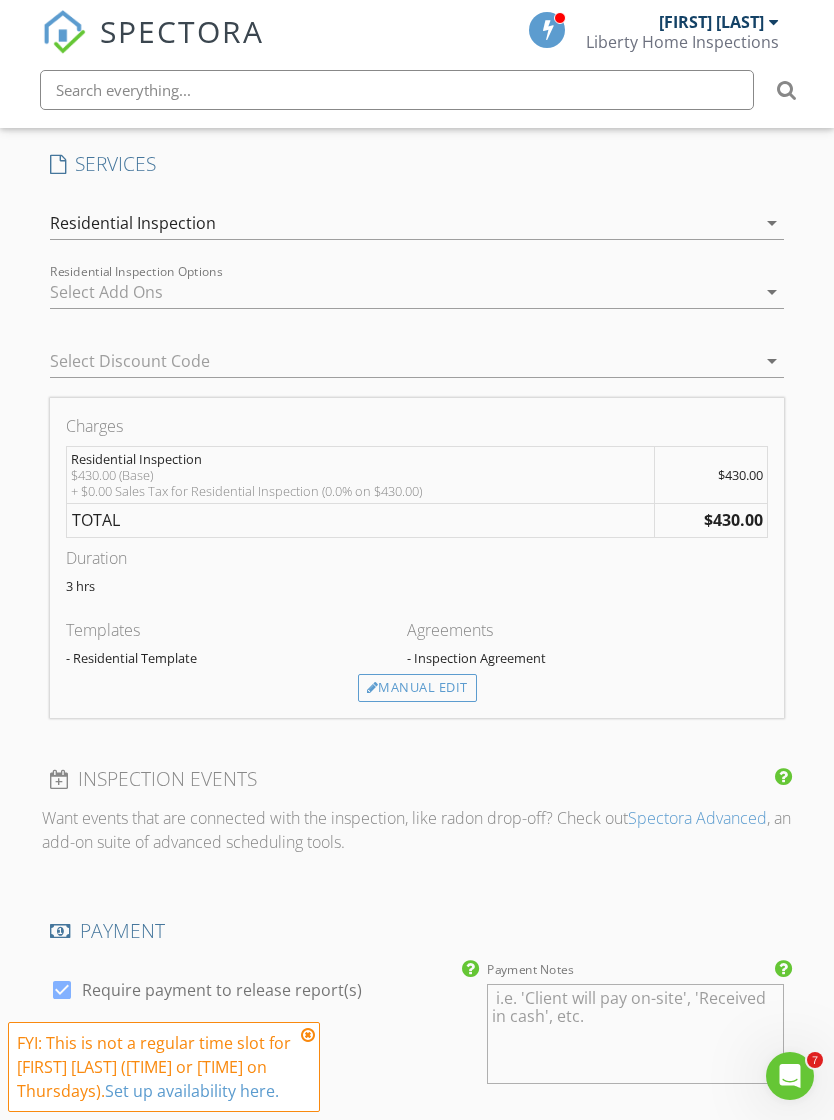 scroll, scrollTop: 1514, scrollLeft: 0, axis: vertical 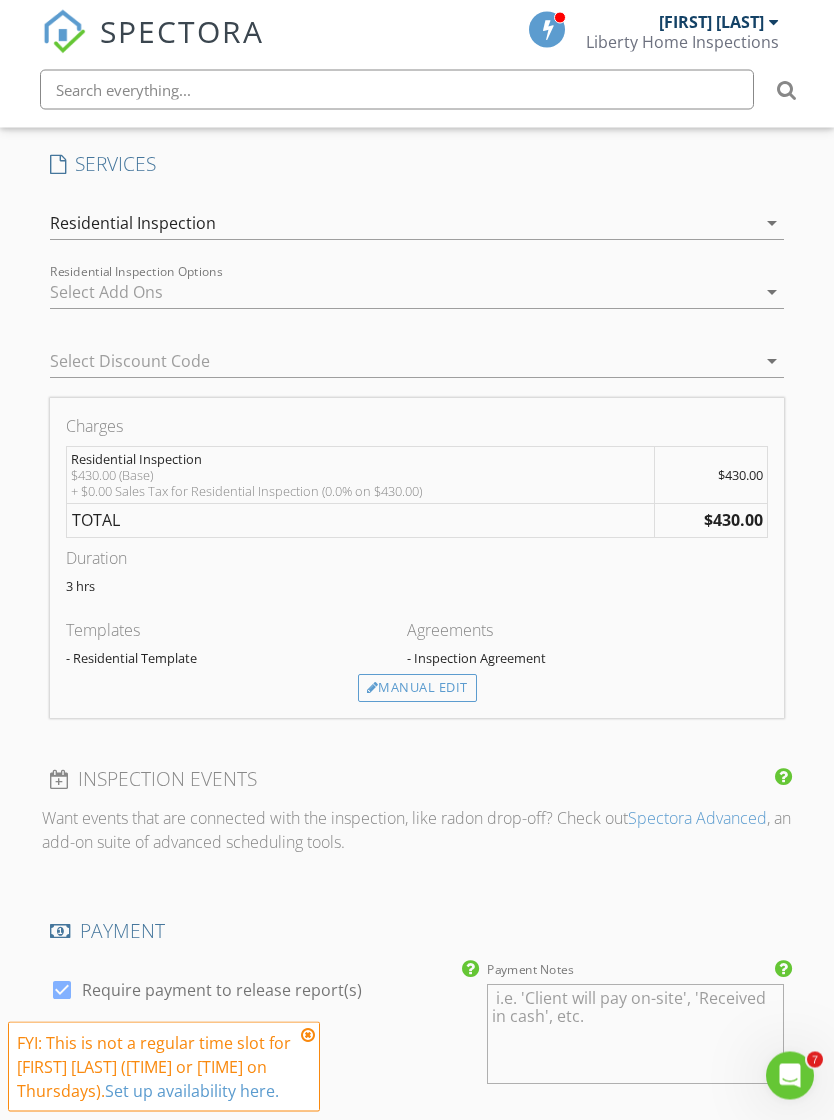 click on "arrow_drop_down" at bounding box center [772, 293] 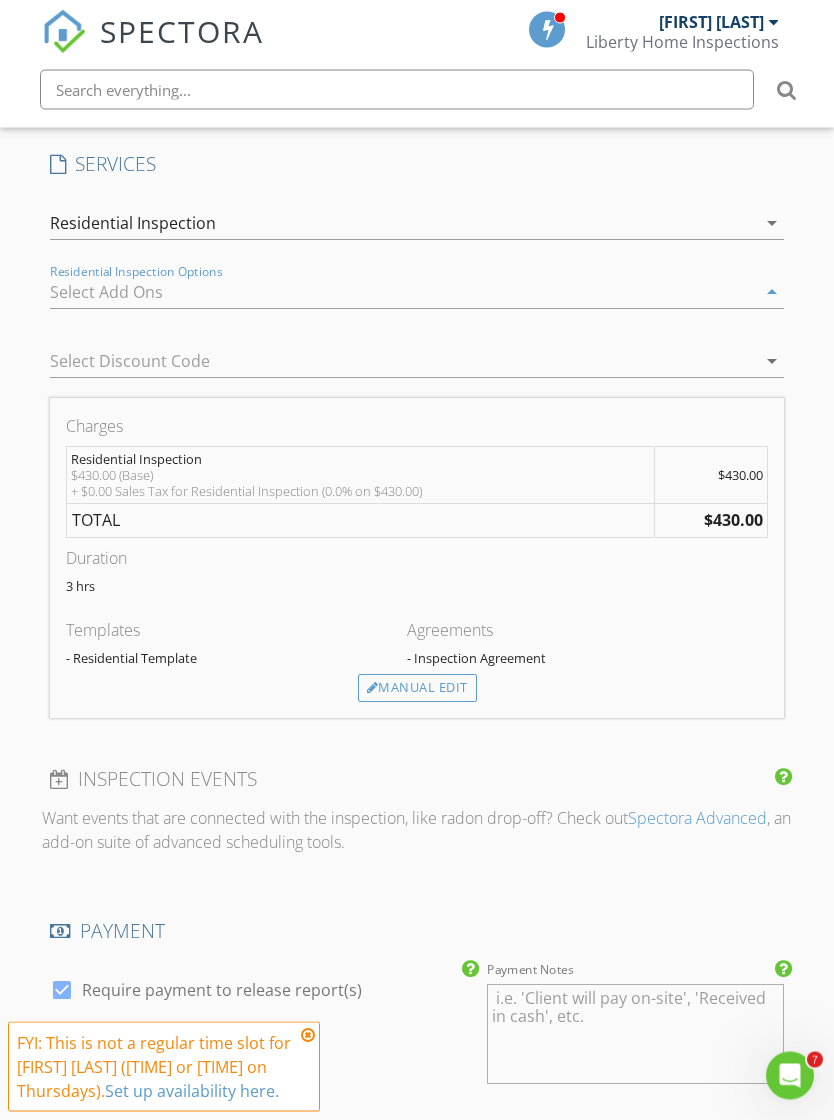 scroll, scrollTop: 1515, scrollLeft: 0, axis: vertical 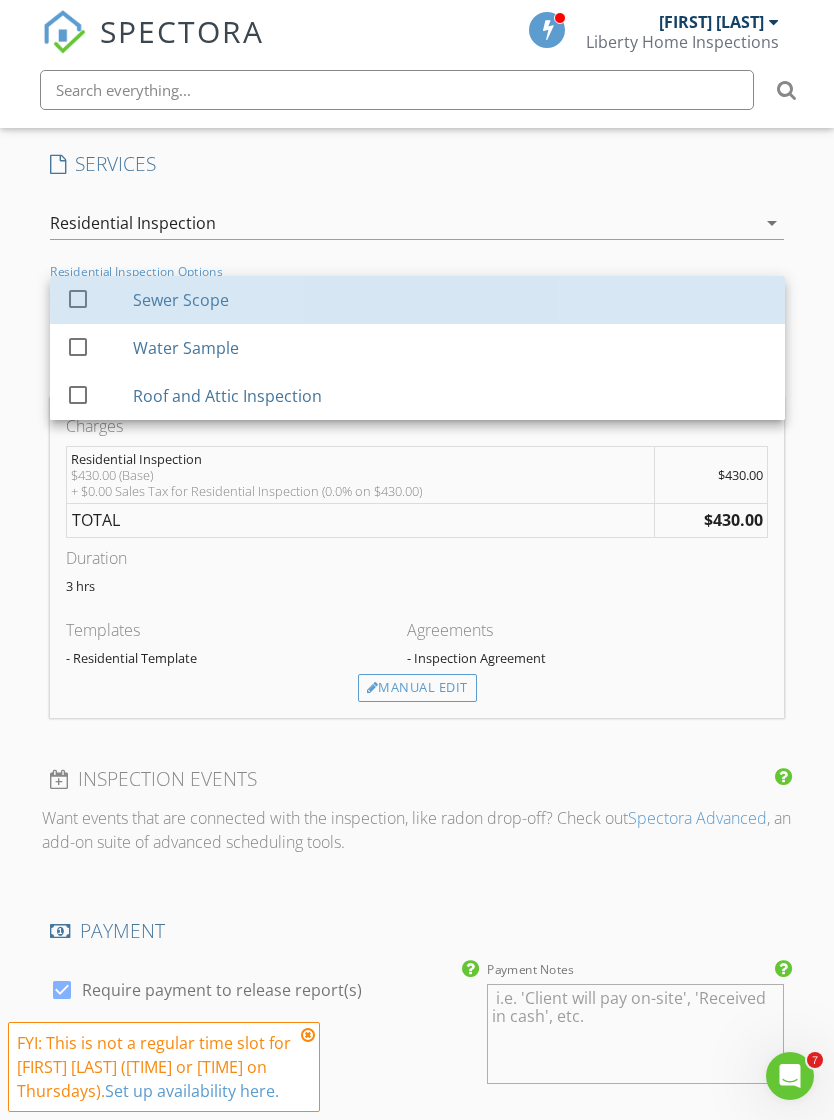 click at bounding box center (78, 298) 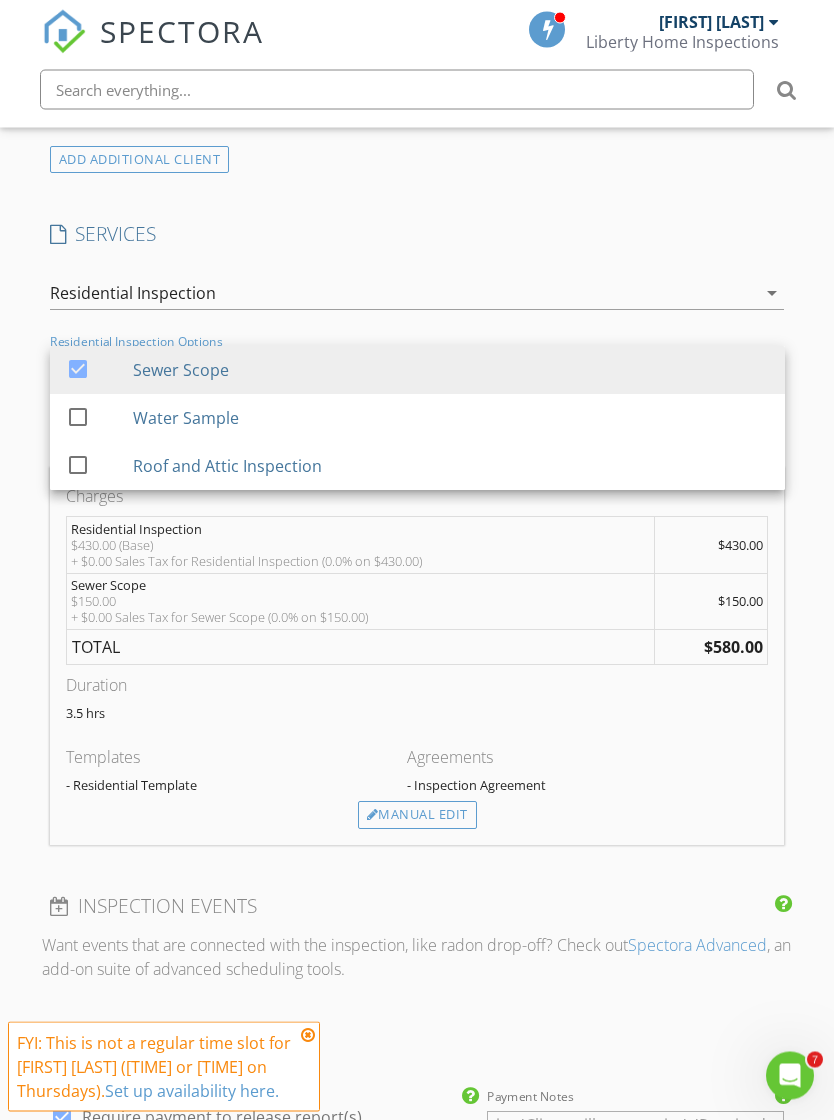 scroll, scrollTop: 1439, scrollLeft: 0, axis: vertical 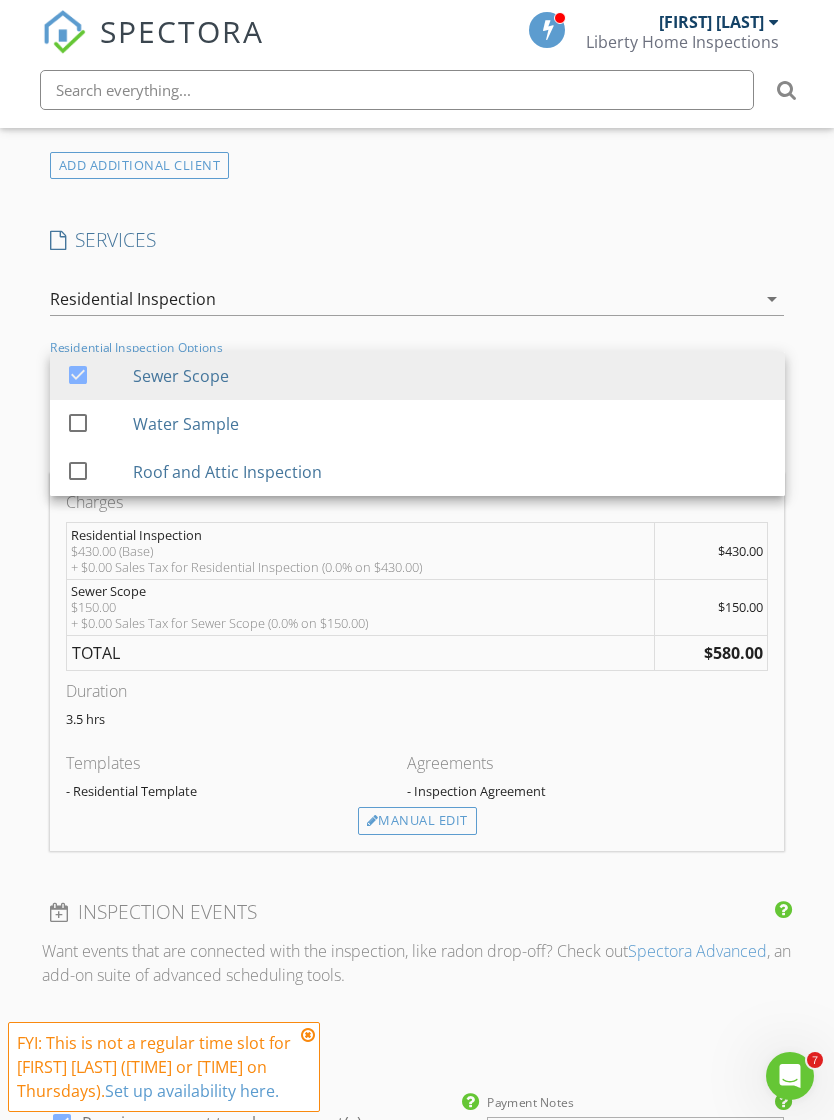 click on "INSPECTOR(S)
check_box   Bobby Flores   PRIMARY   Bobby Flores arrow_drop_down   check_box Bobby Flores specifically requested
Date/Time
08/07/2025 8:30 AM
Location
Address Search       Address 219 E 6th Ave   Unit   City Kennewick   State WA   Zip 99336   County Benton     Square Feet 1534   Year Built 1948   Foundation Crawlspace arrow_drop_down     Bobby Flores     8.0 miles     (15 minutes)
client
check_box Enable Client CC email for this inspection   Client Search     check_box_outline_blank Client is a Company/Organization     First Name Kaya   Last Name Shriver   Email Kaya.shriver@outlook.com   CC Email   Phone 509-412-4402           Notes   Private Notes
ADD ADDITIONAL client
SERVICES
check_box_outline_blank   Commercial Inspection   check_box_outline_blank   New Service" at bounding box center (417, 563) 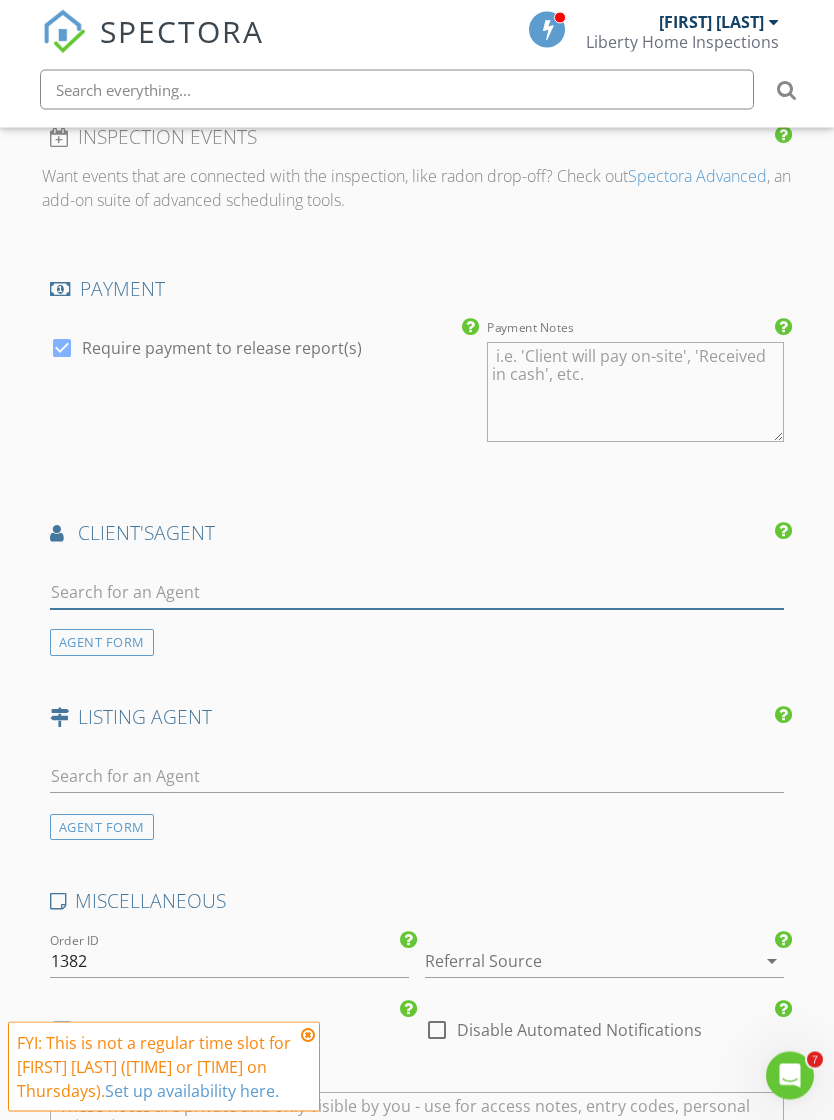 click at bounding box center (417, 593) 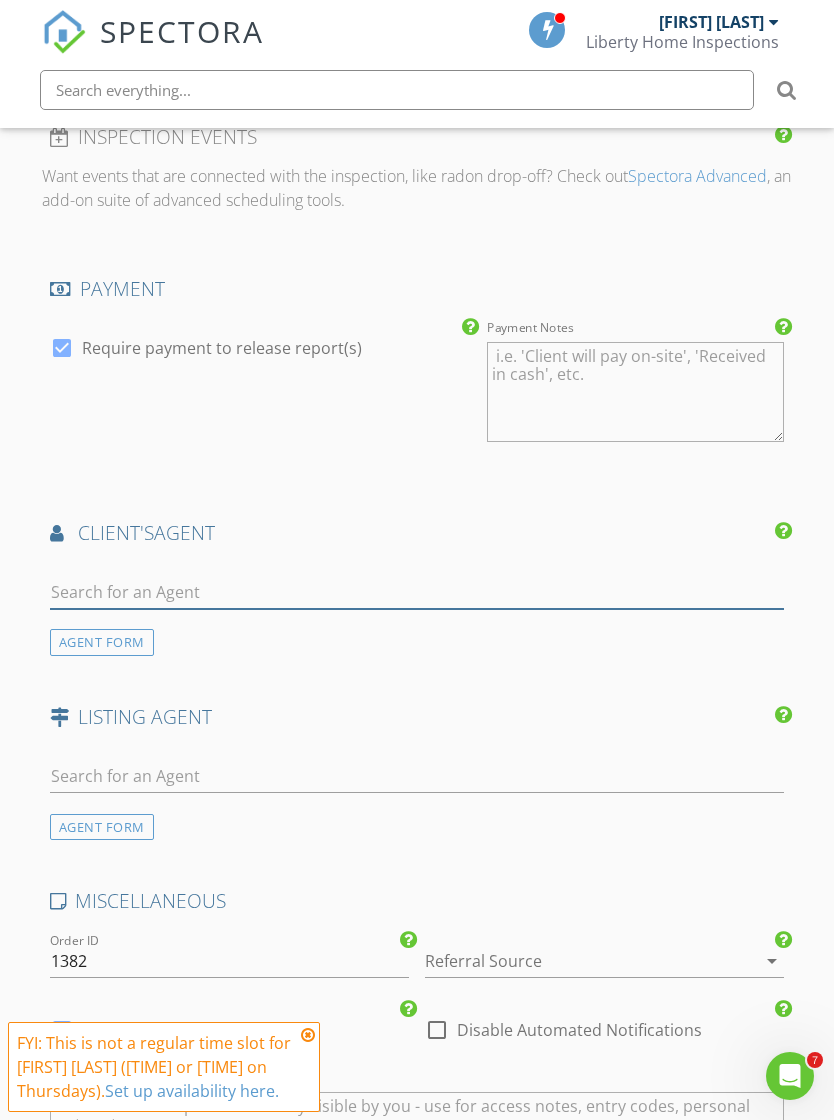 scroll, scrollTop: 2213, scrollLeft: 0, axis: vertical 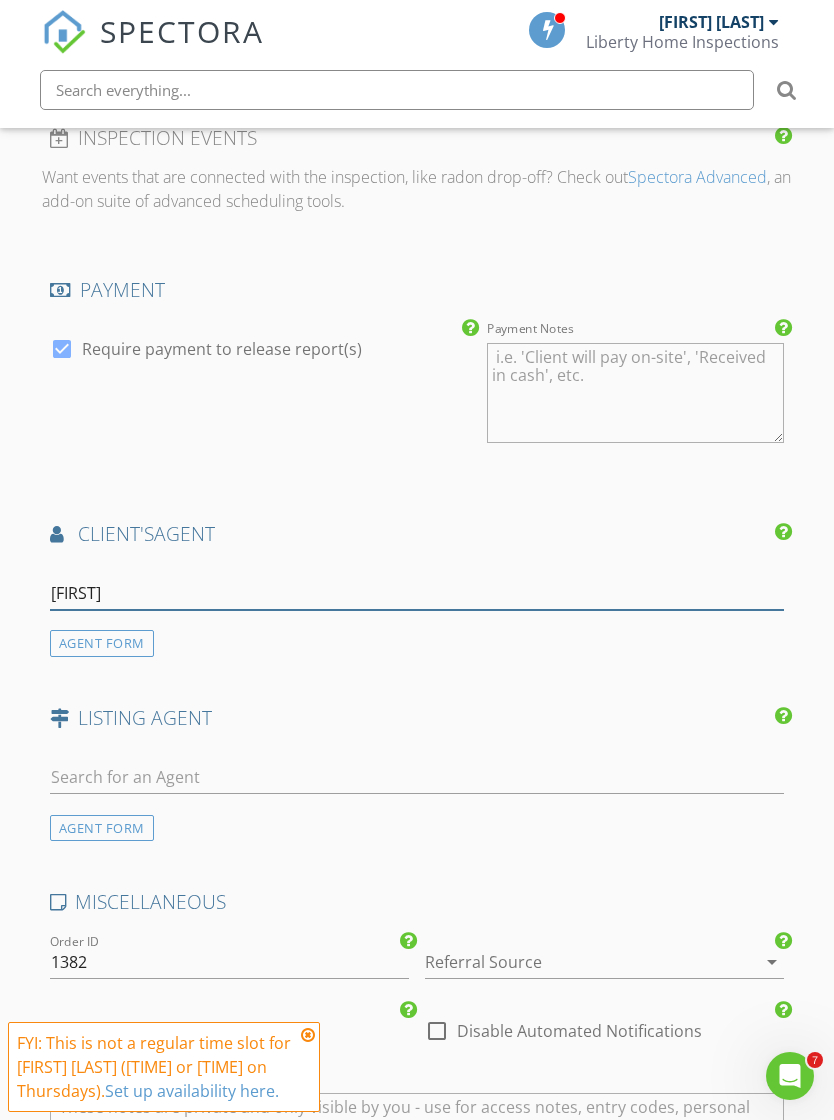 type on "[FIRSTNAME]" 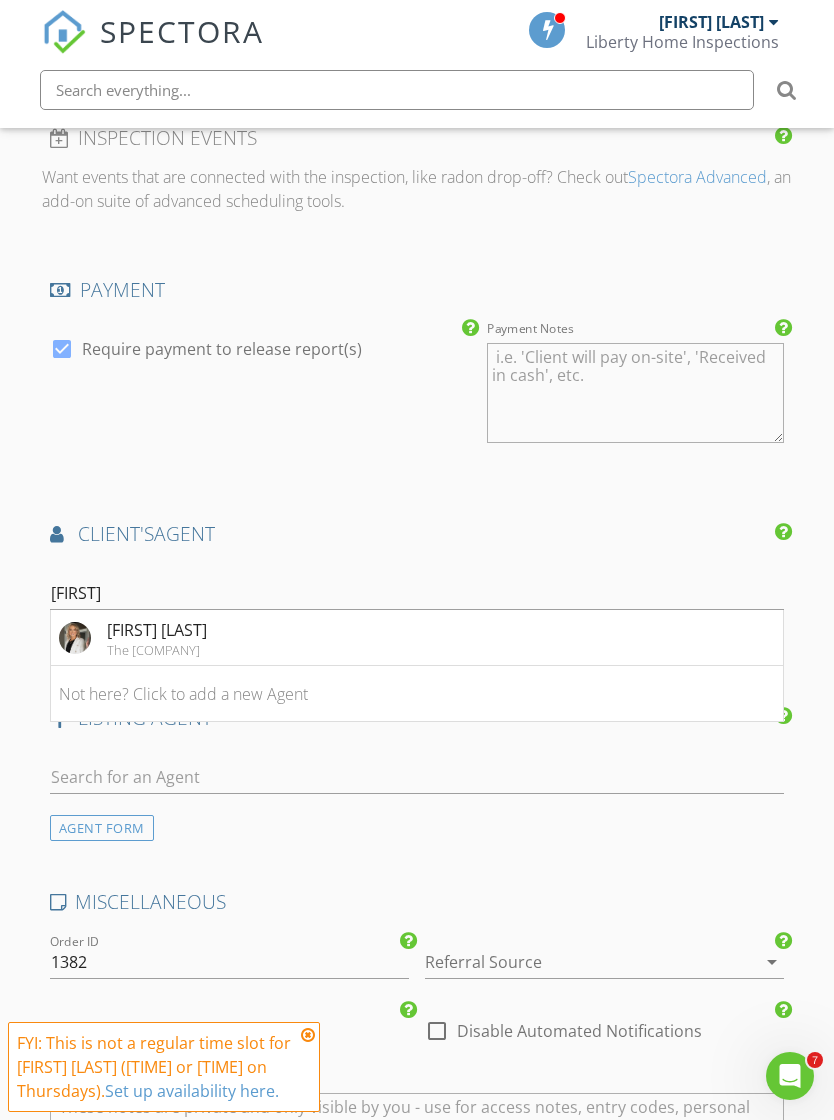 click on "The [LASTNAME] Realty Group" at bounding box center [157, 650] 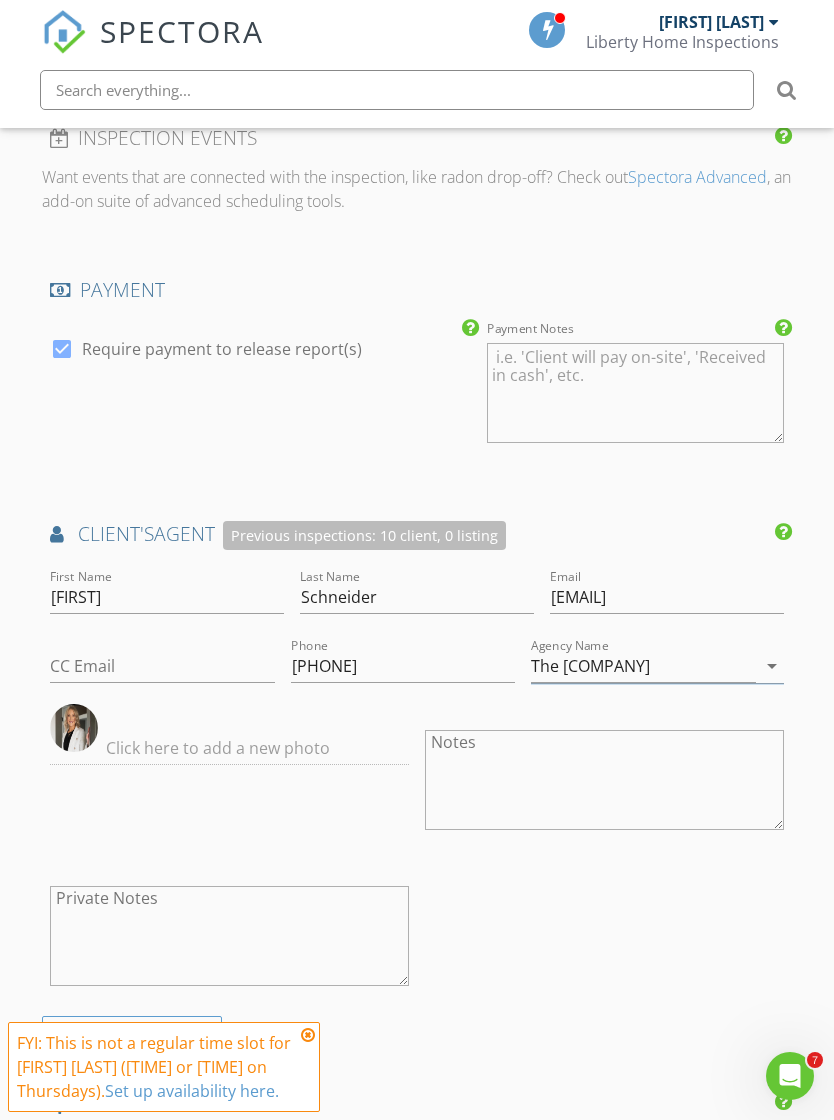scroll, scrollTop: 2214, scrollLeft: 0, axis: vertical 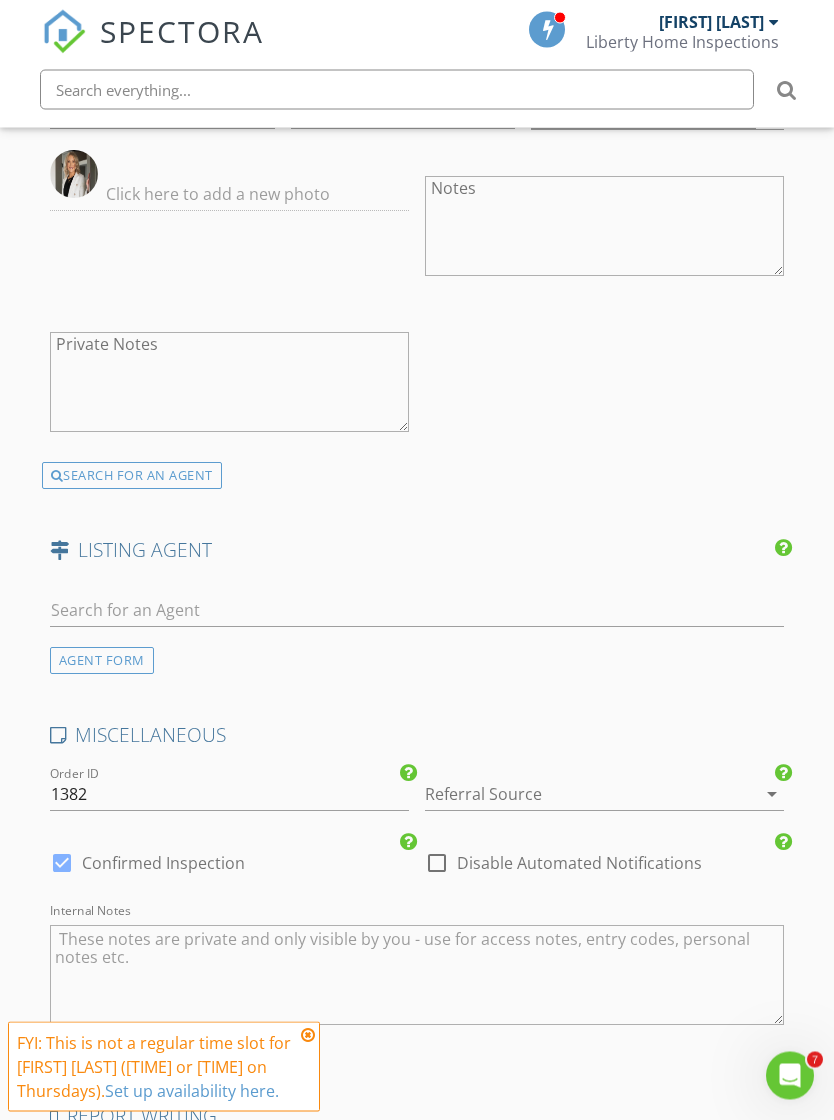 click on "arrow_drop_down" at bounding box center (772, 795) 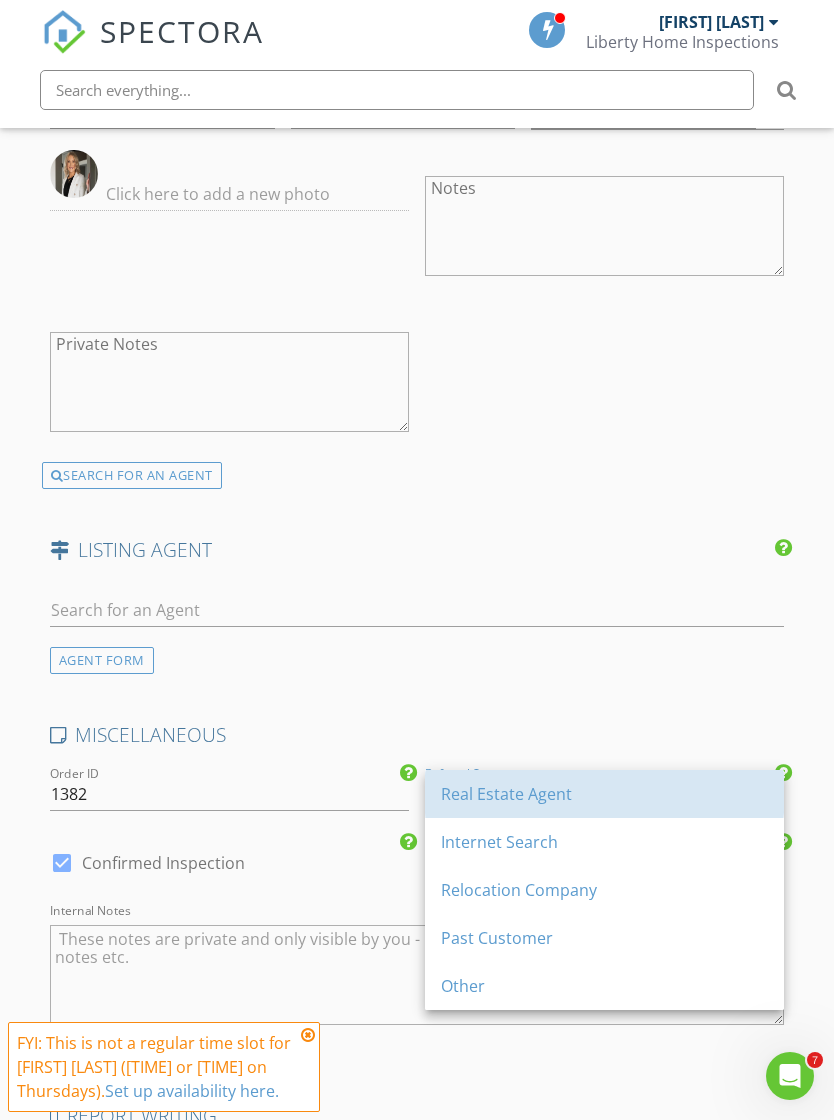click on "Real Estate Agent" at bounding box center [604, 794] 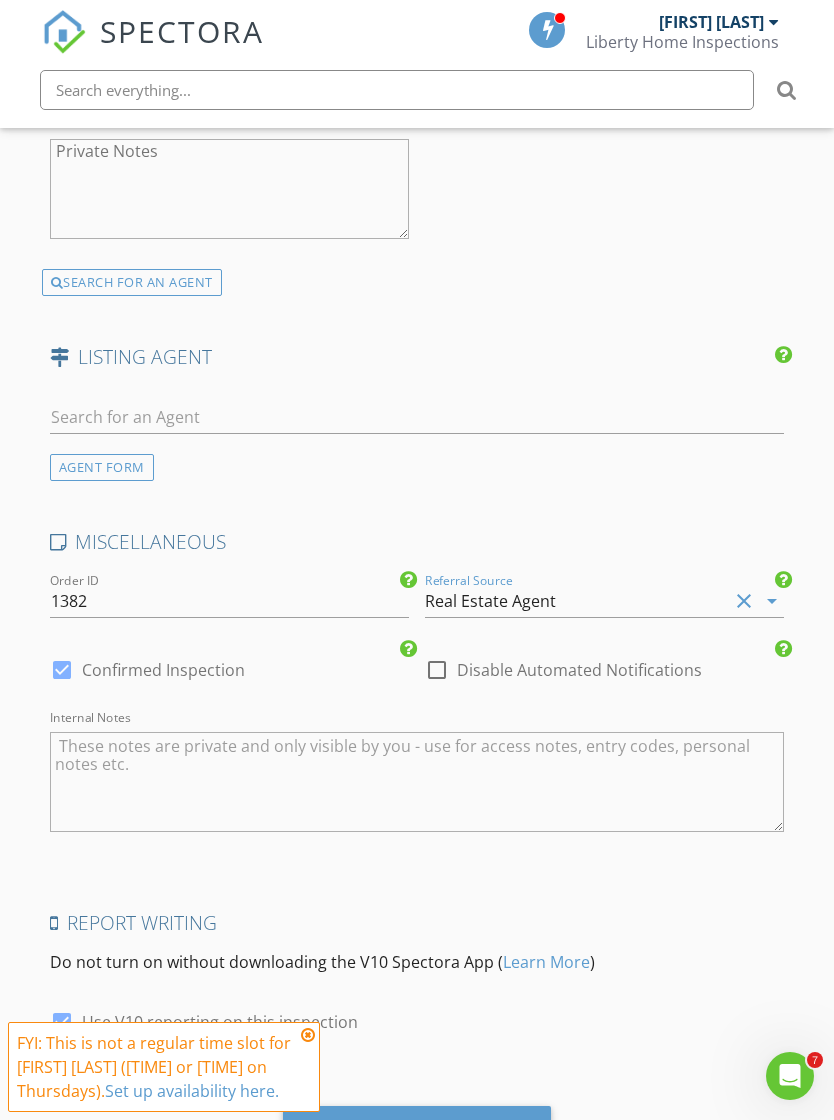 scroll, scrollTop: 3023, scrollLeft: 0, axis: vertical 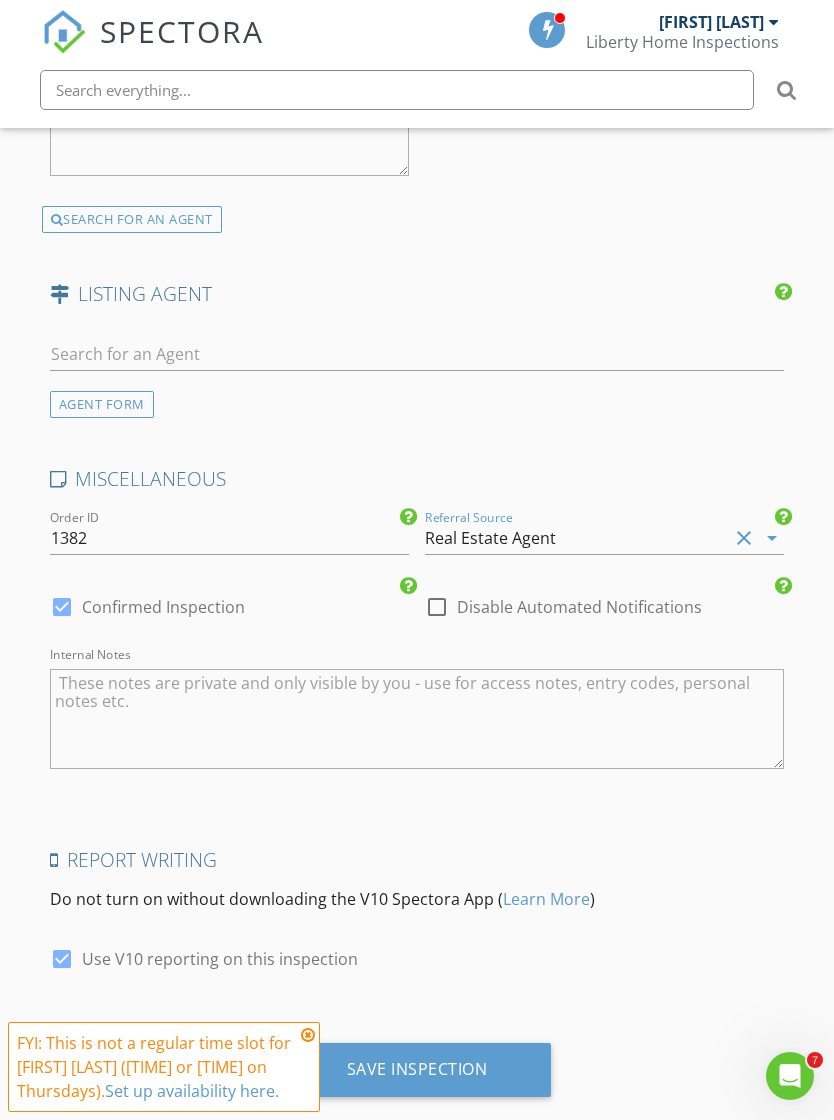 click on "Save Inspection" at bounding box center [417, 1070] 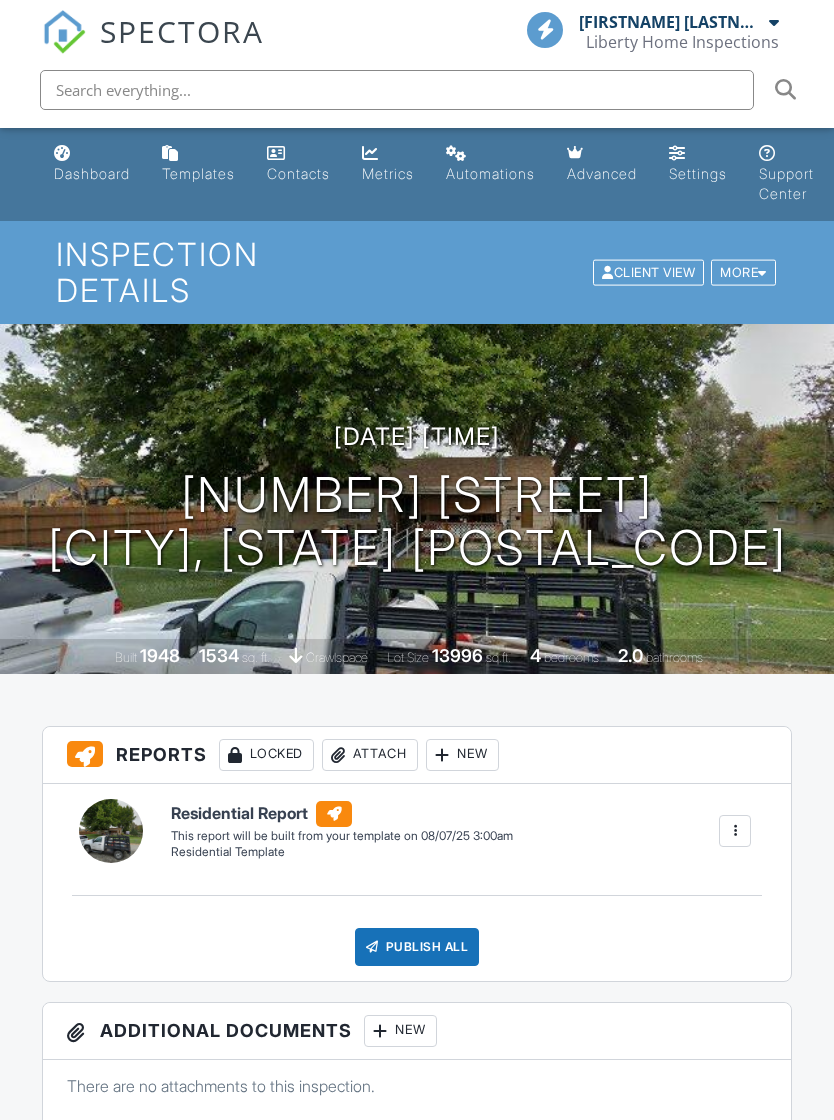 scroll, scrollTop: 0, scrollLeft: 0, axis: both 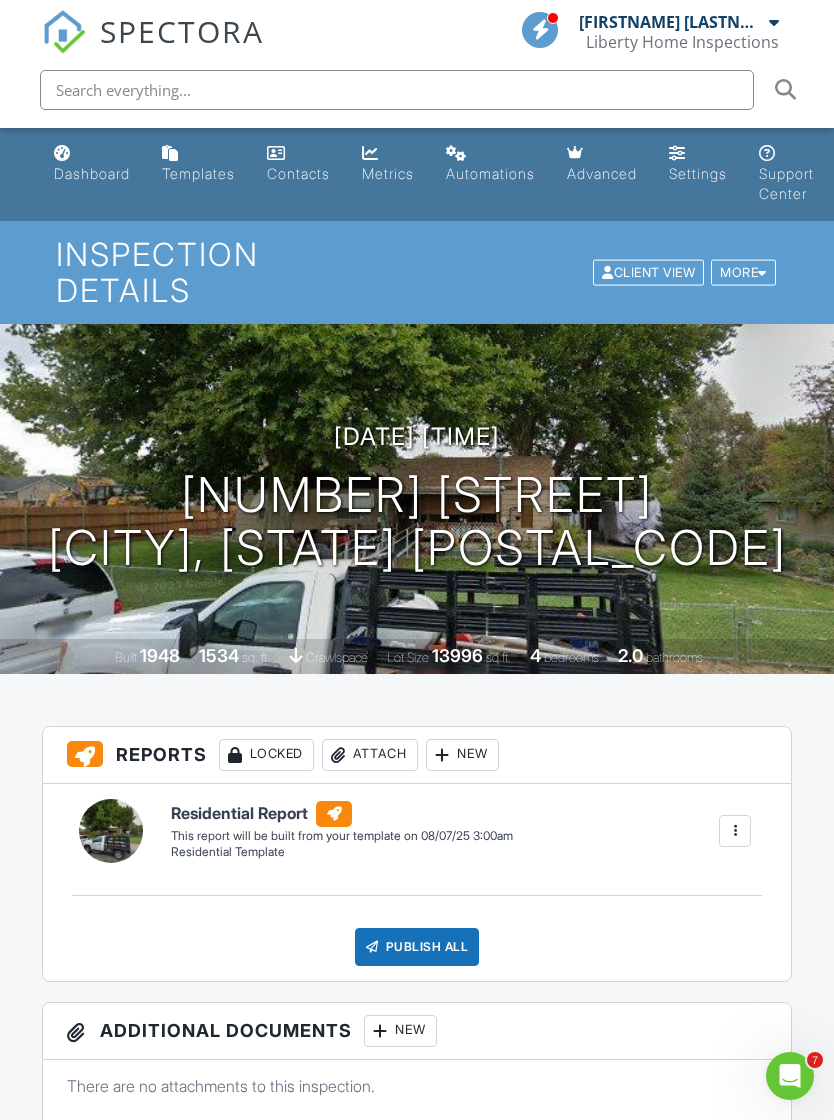 click at bounding box center (62, 153) 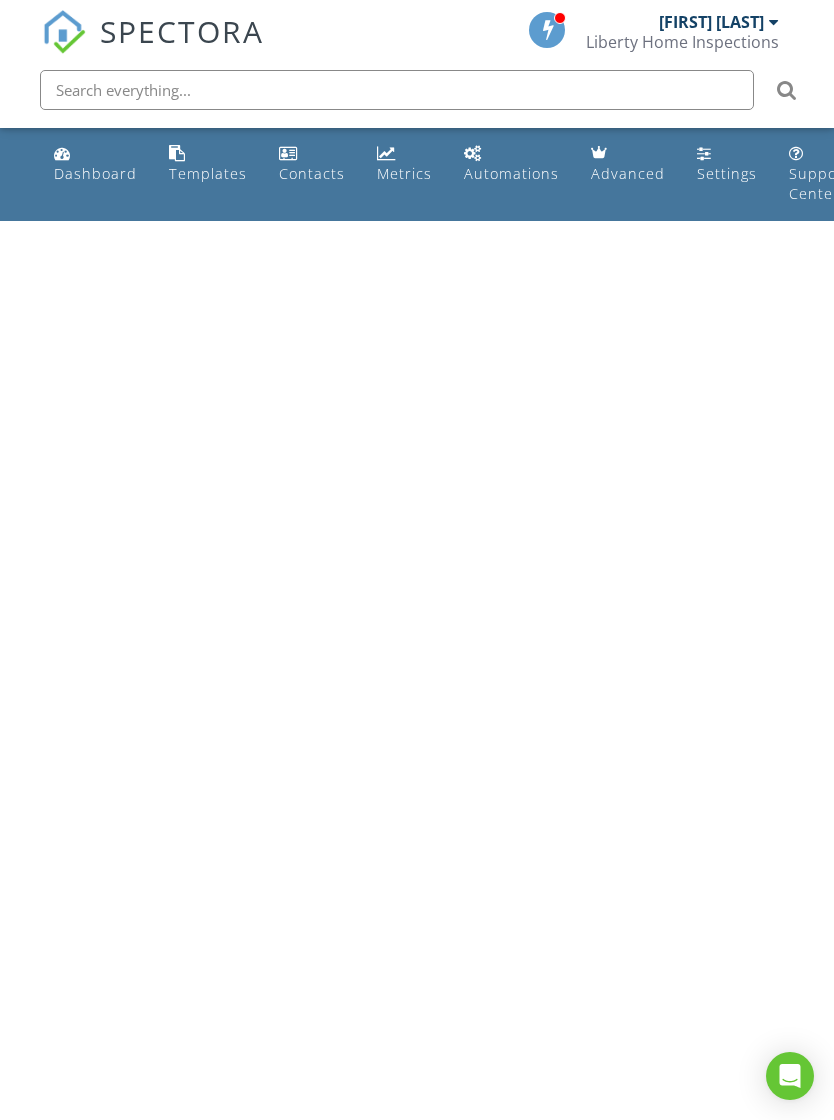scroll, scrollTop: 0, scrollLeft: 0, axis: both 